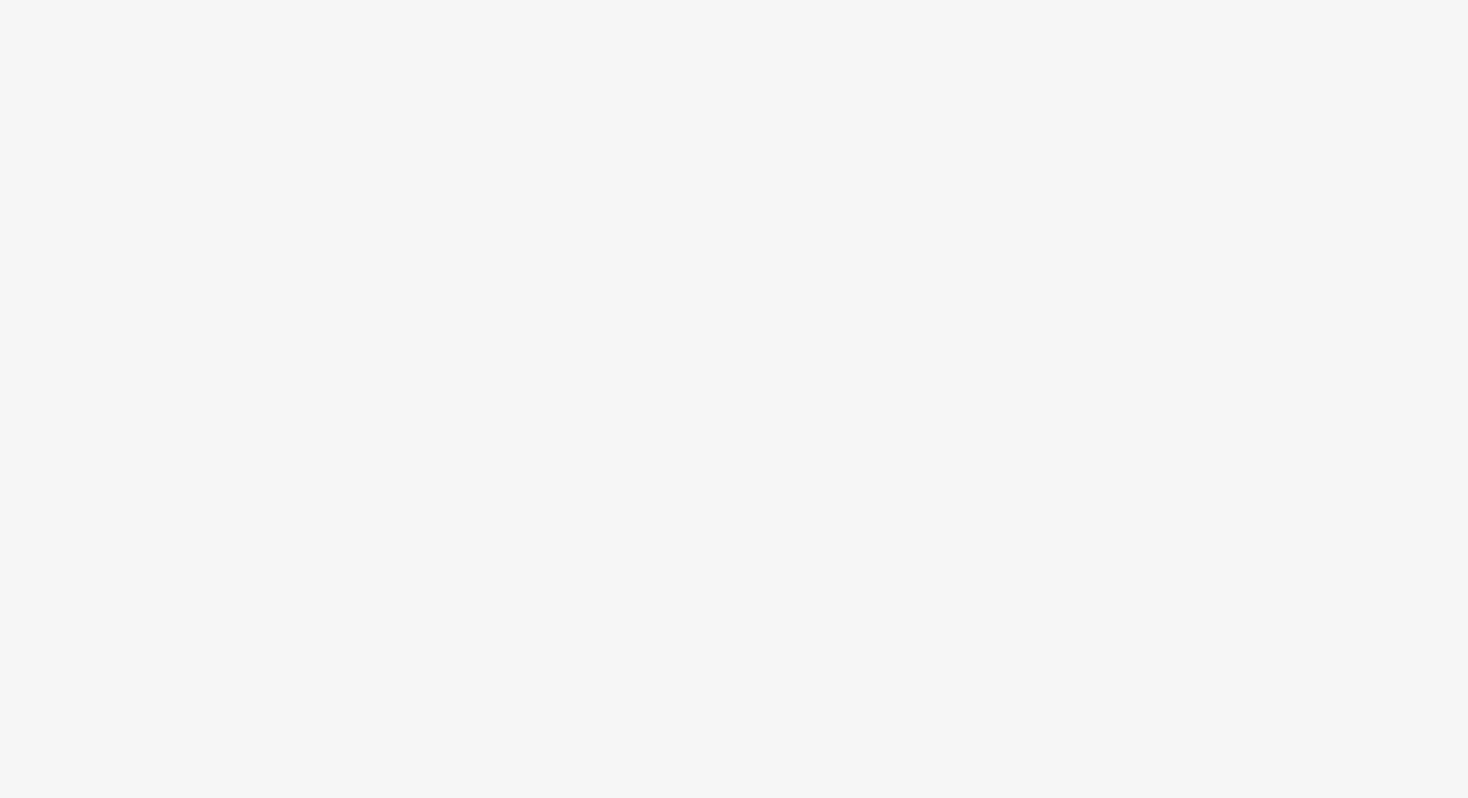 scroll, scrollTop: 0, scrollLeft: 0, axis: both 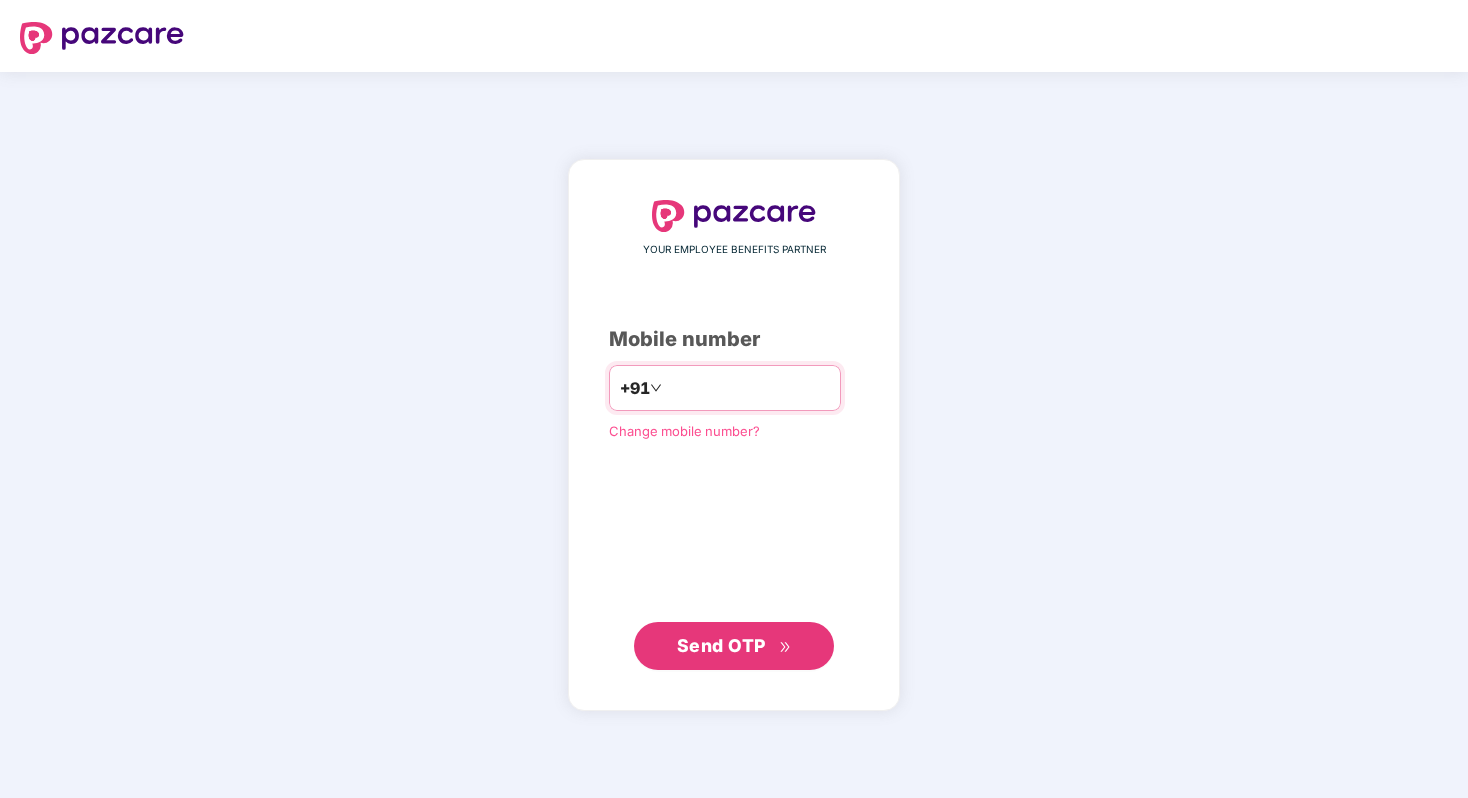 type on "**********" 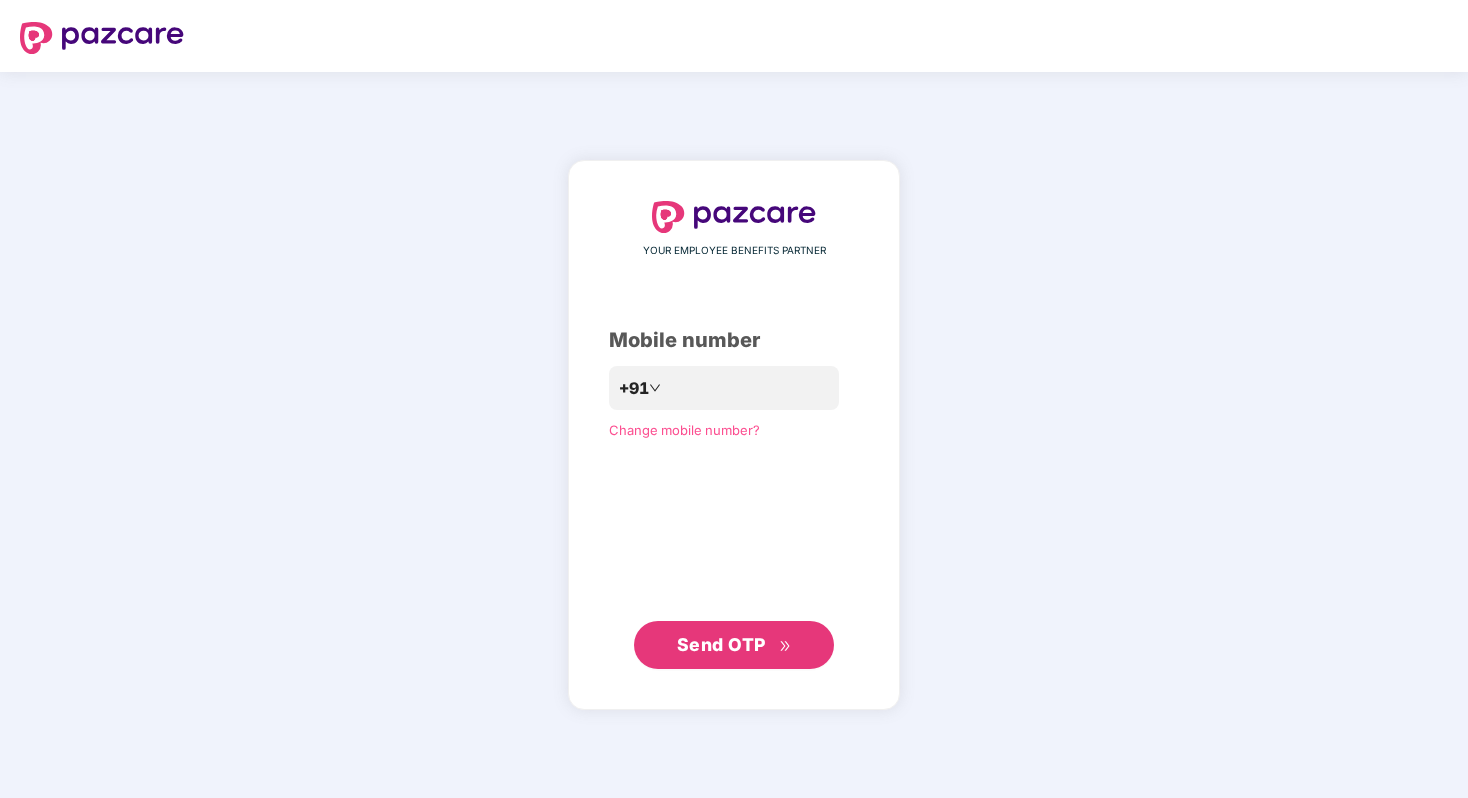 click on "Send OTP" at bounding box center (721, 644) 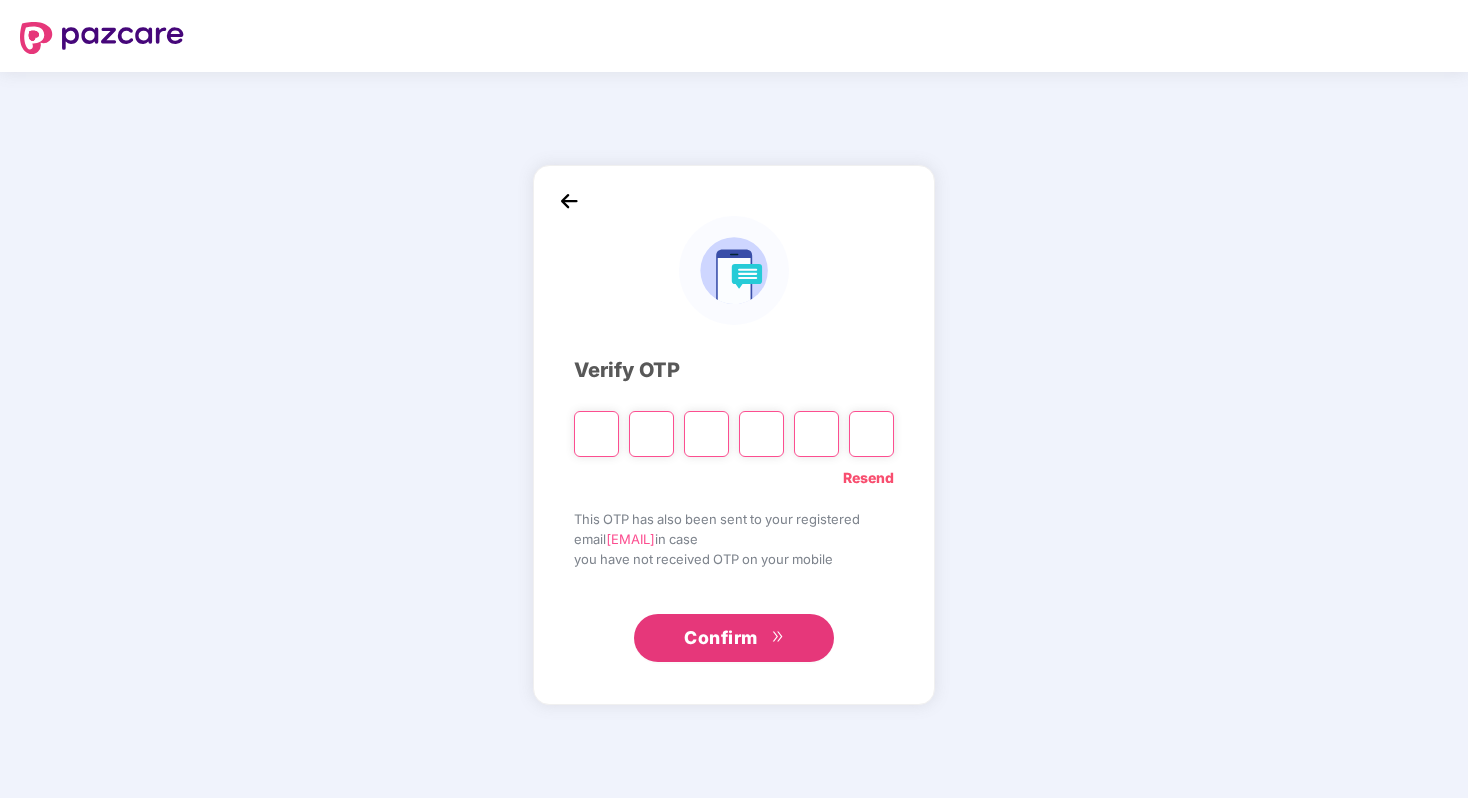 type on "*" 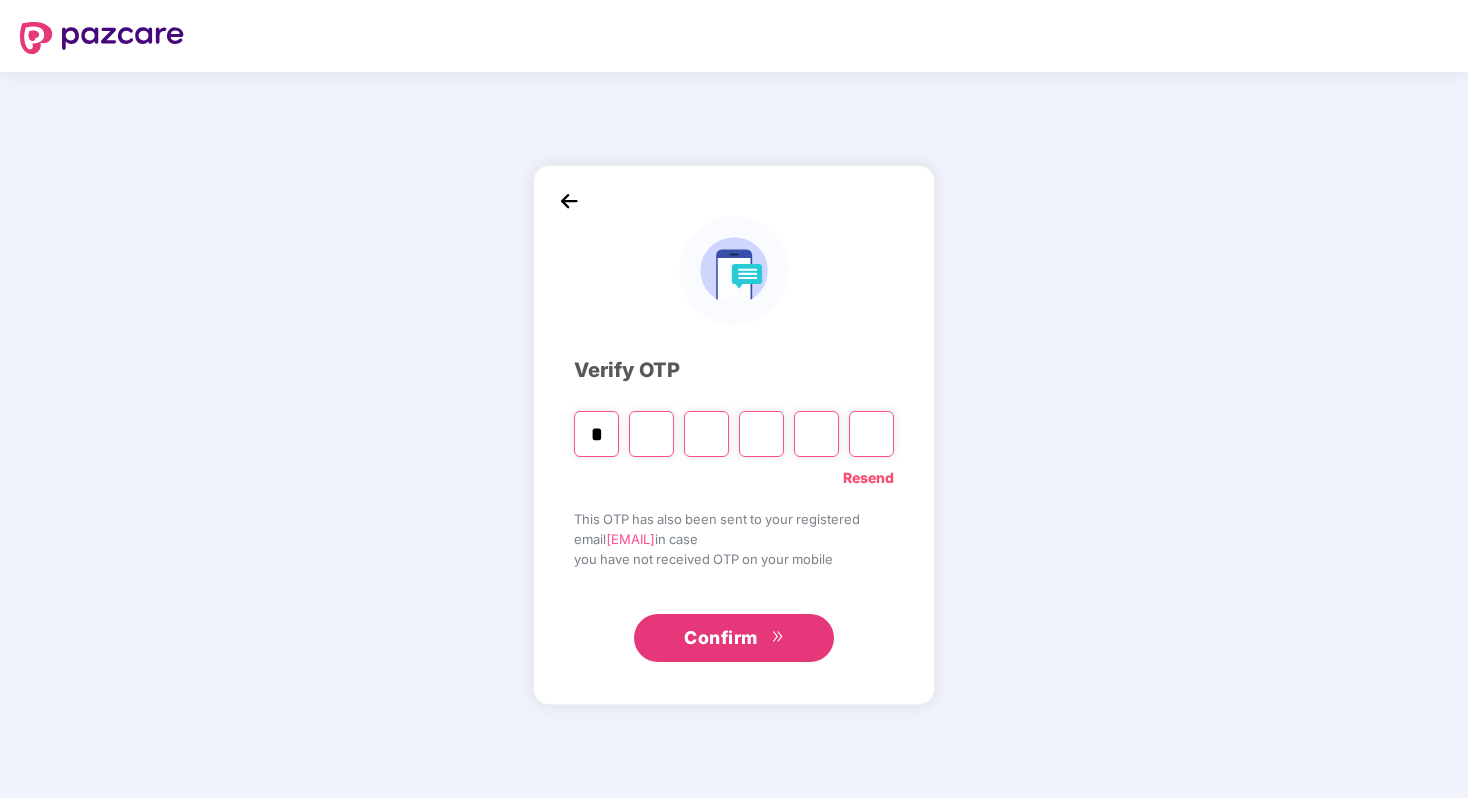 type on "*" 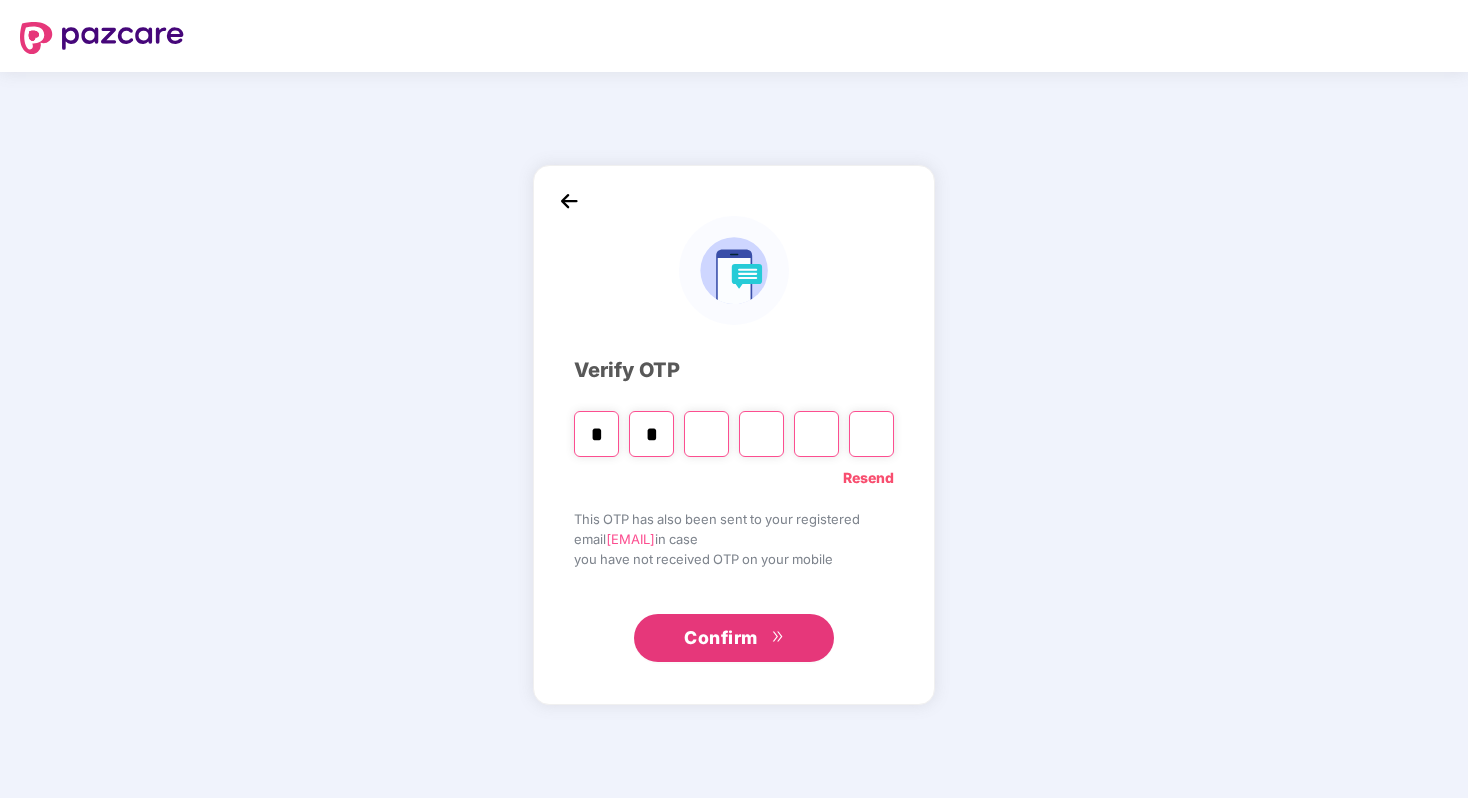 type on "*" 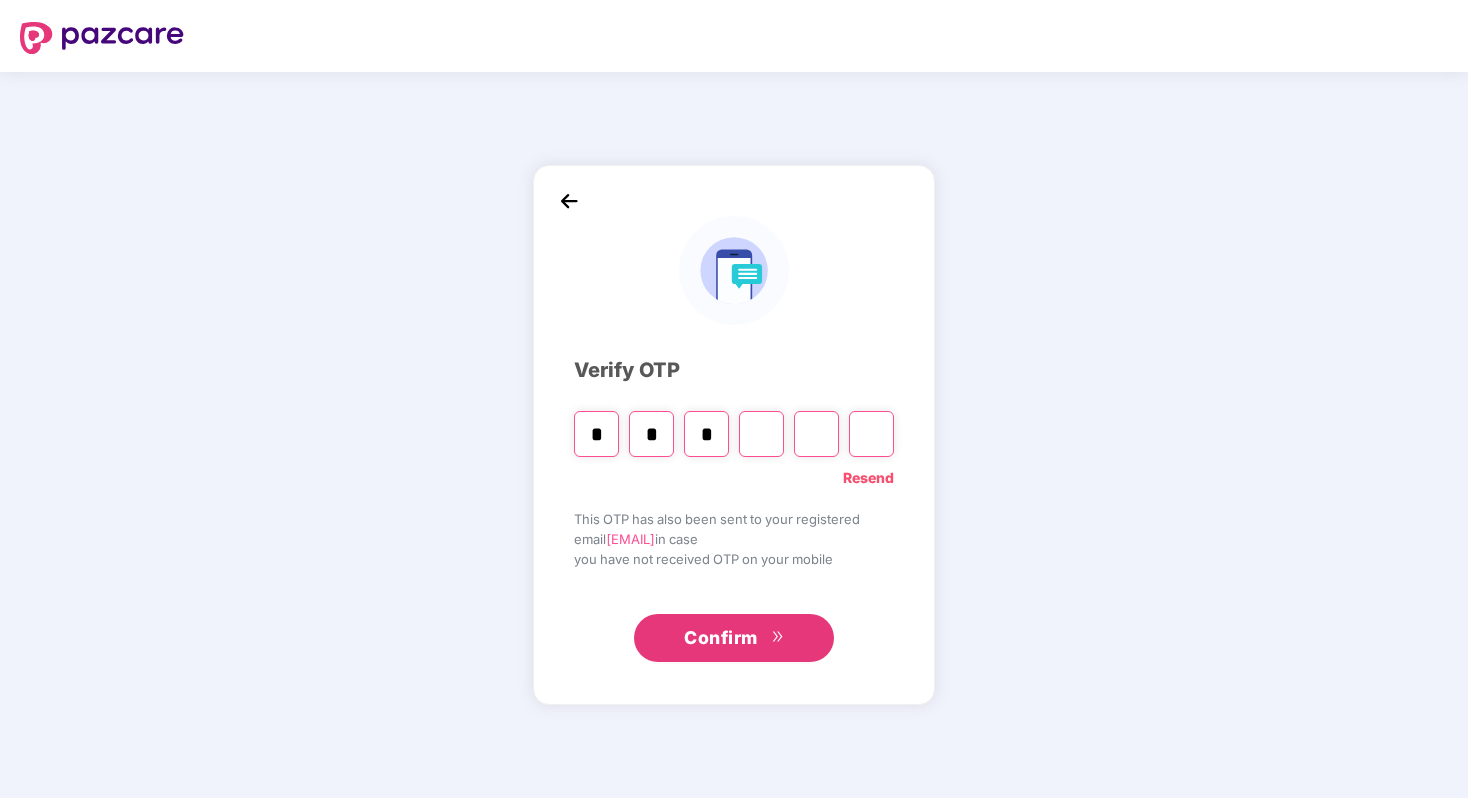 type on "*" 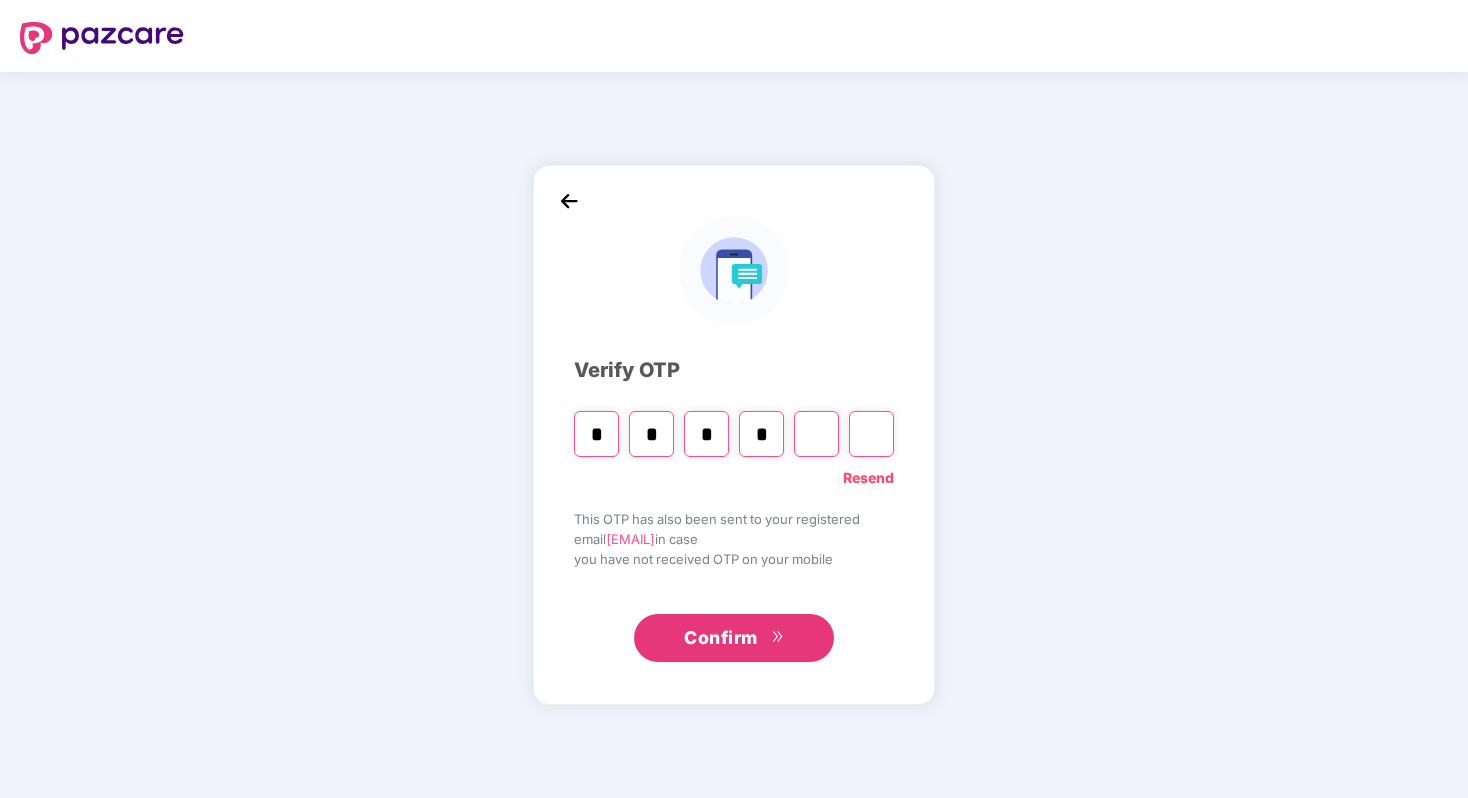 type on "*" 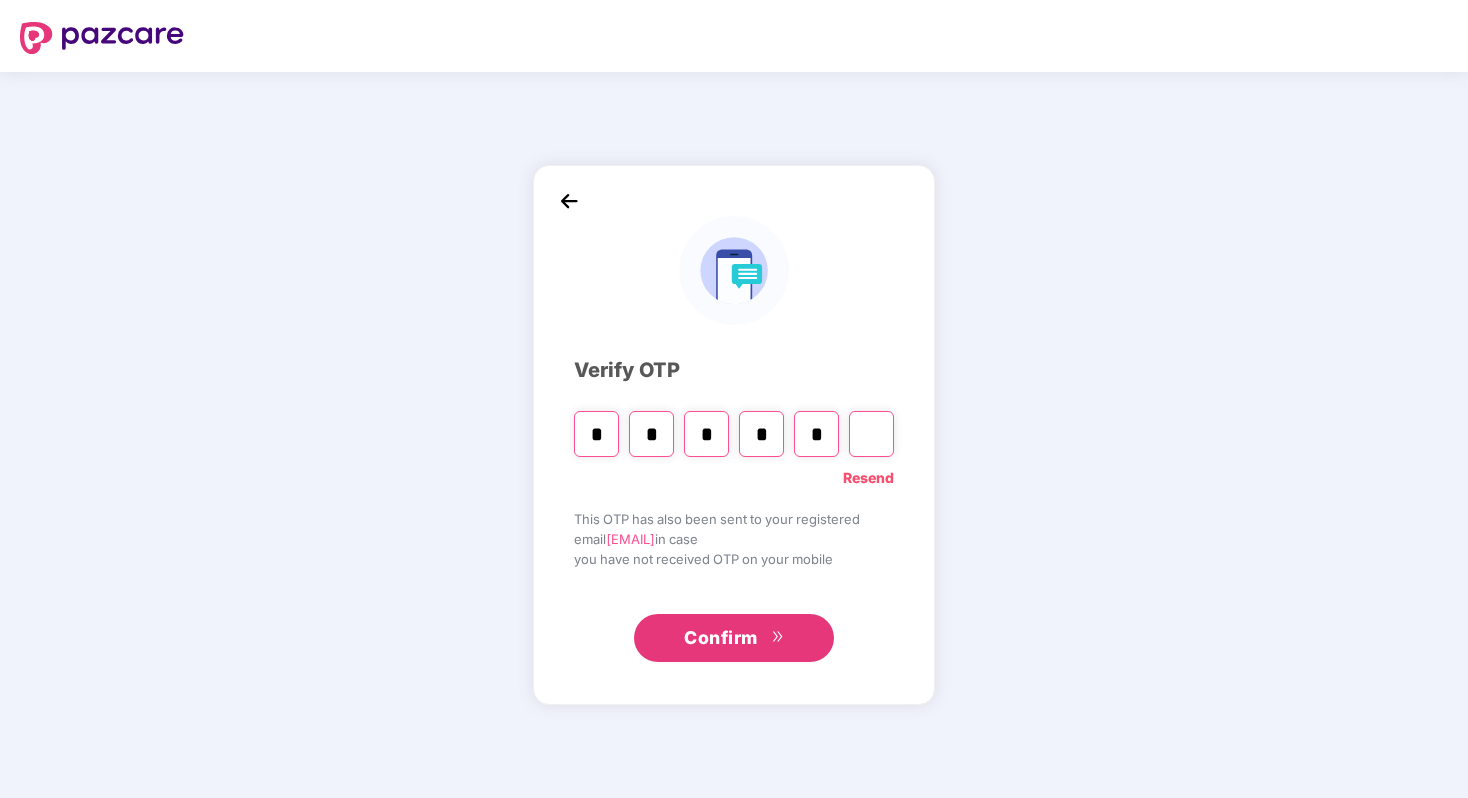 type on "*" 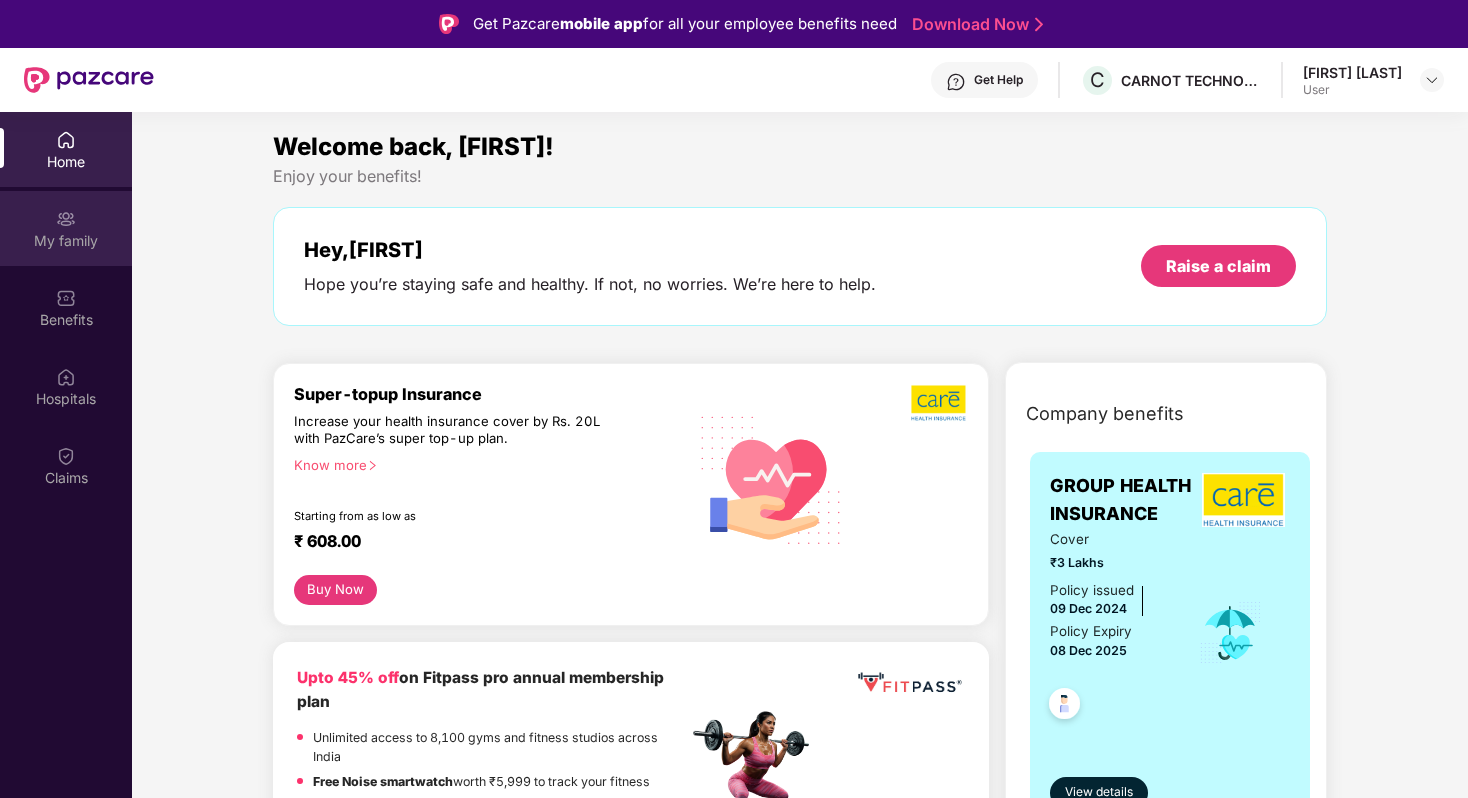 click on "My family" at bounding box center (66, 228) 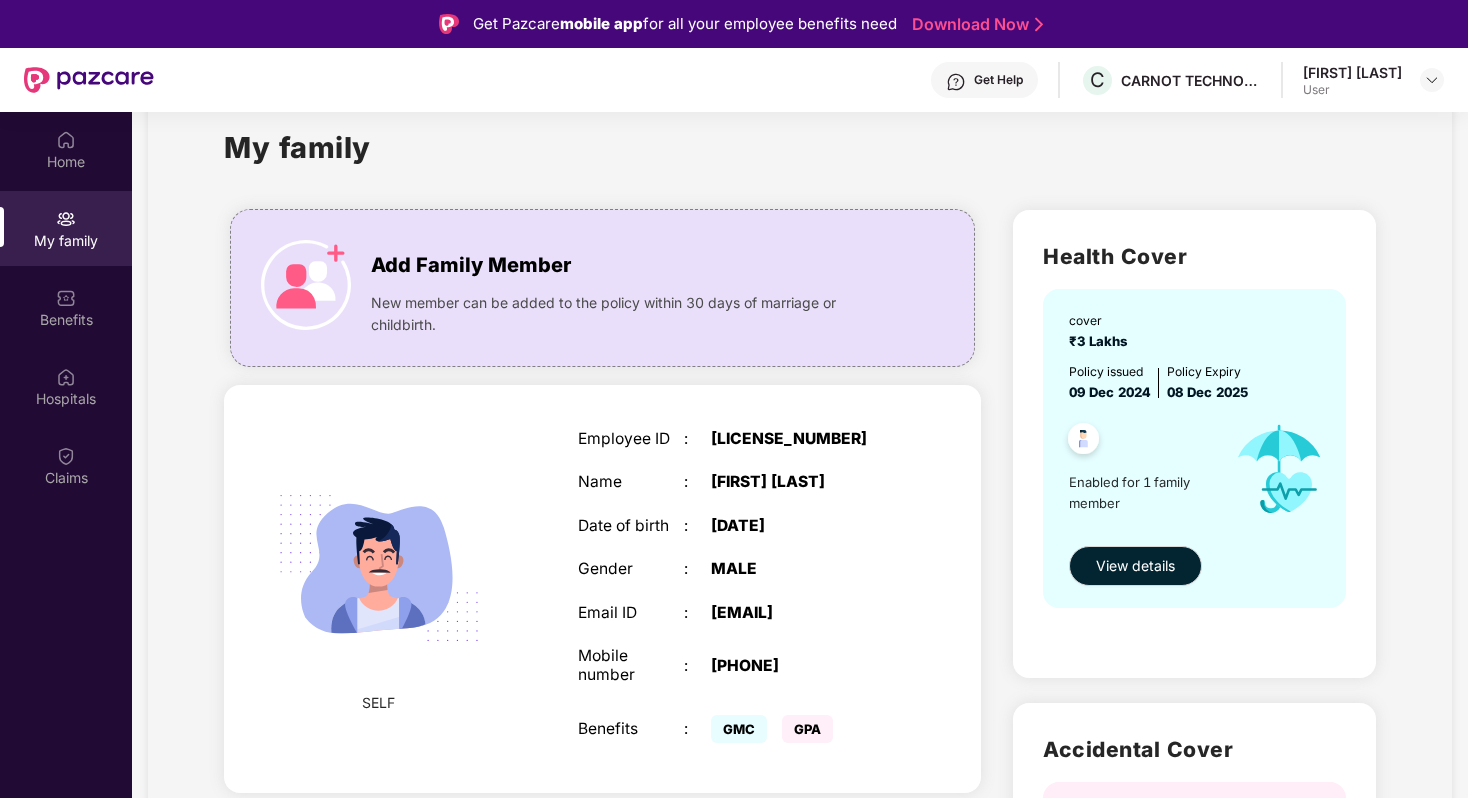 scroll, scrollTop: 53, scrollLeft: 0, axis: vertical 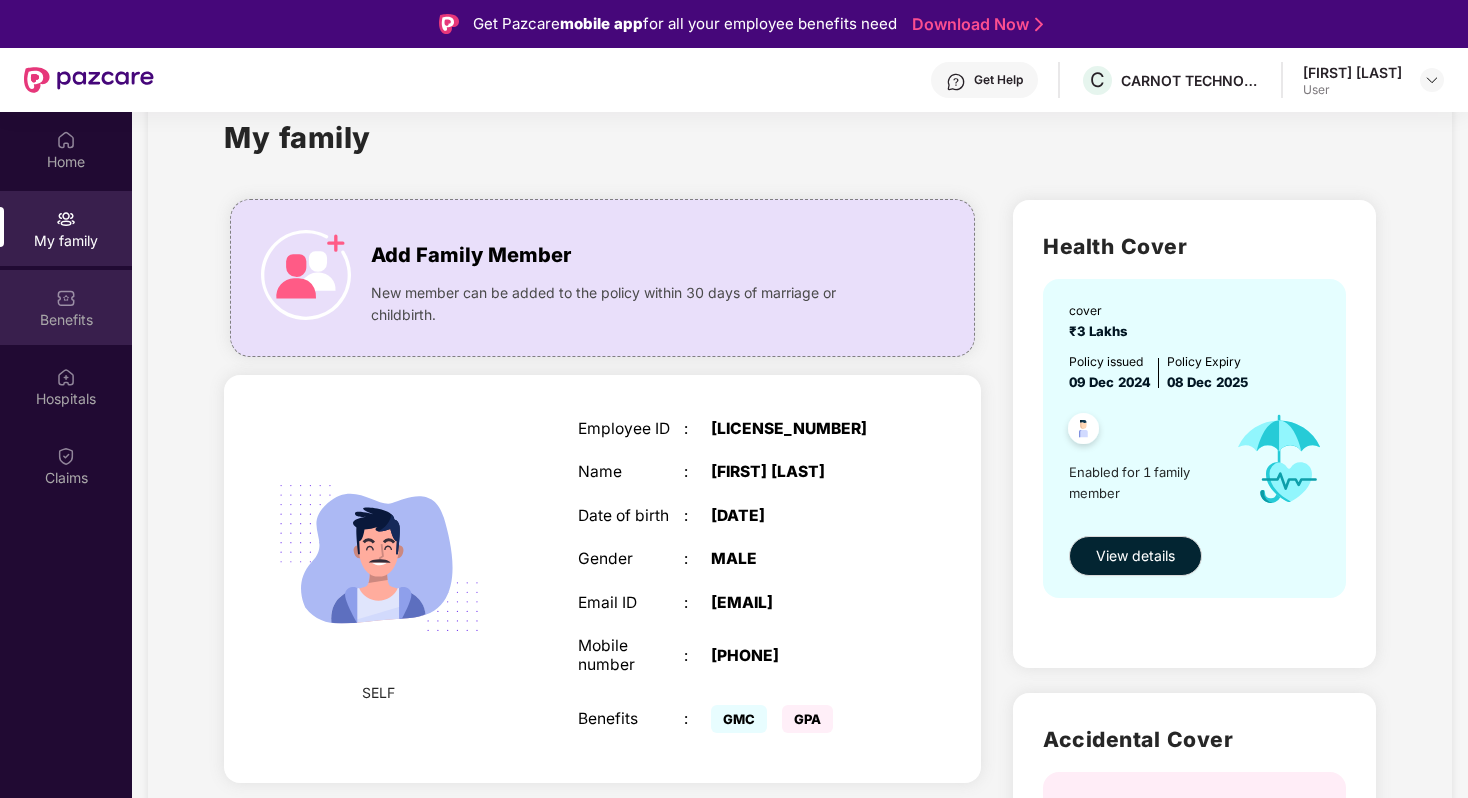 click on "Benefits" at bounding box center (66, 320) 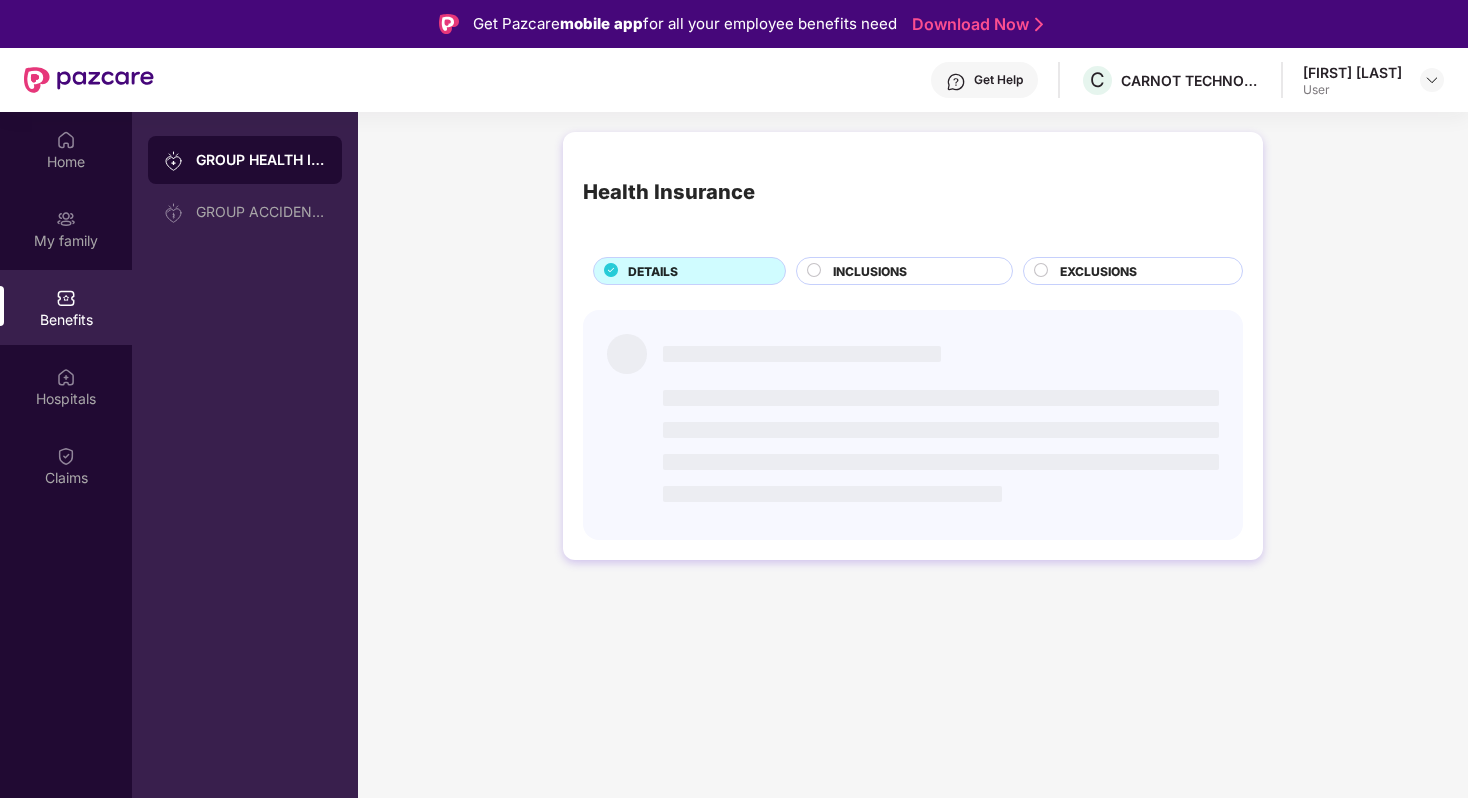 scroll, scrollTop: 0, scrollLeft: 0, axis: both 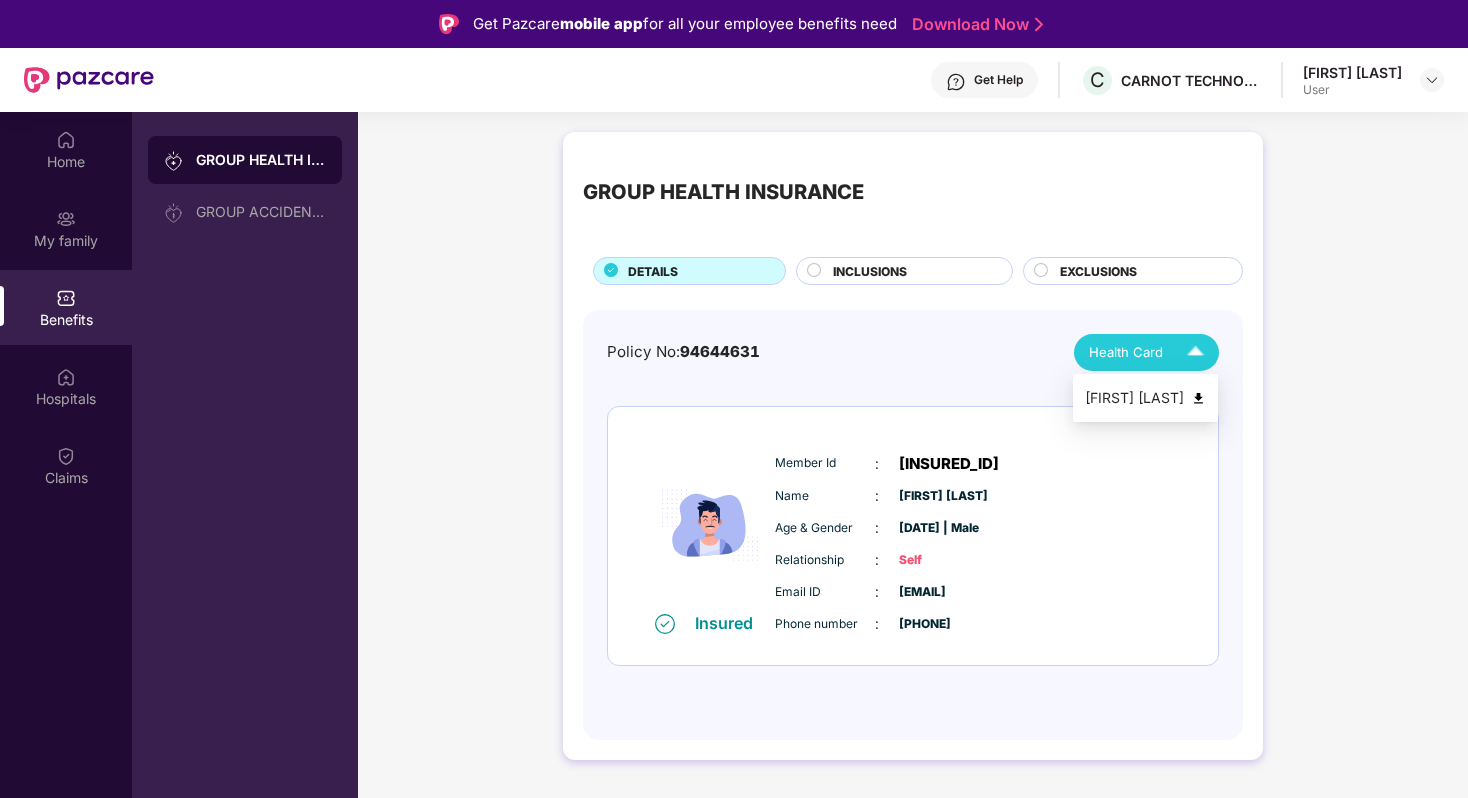 click at bounding box center (1195, 352) 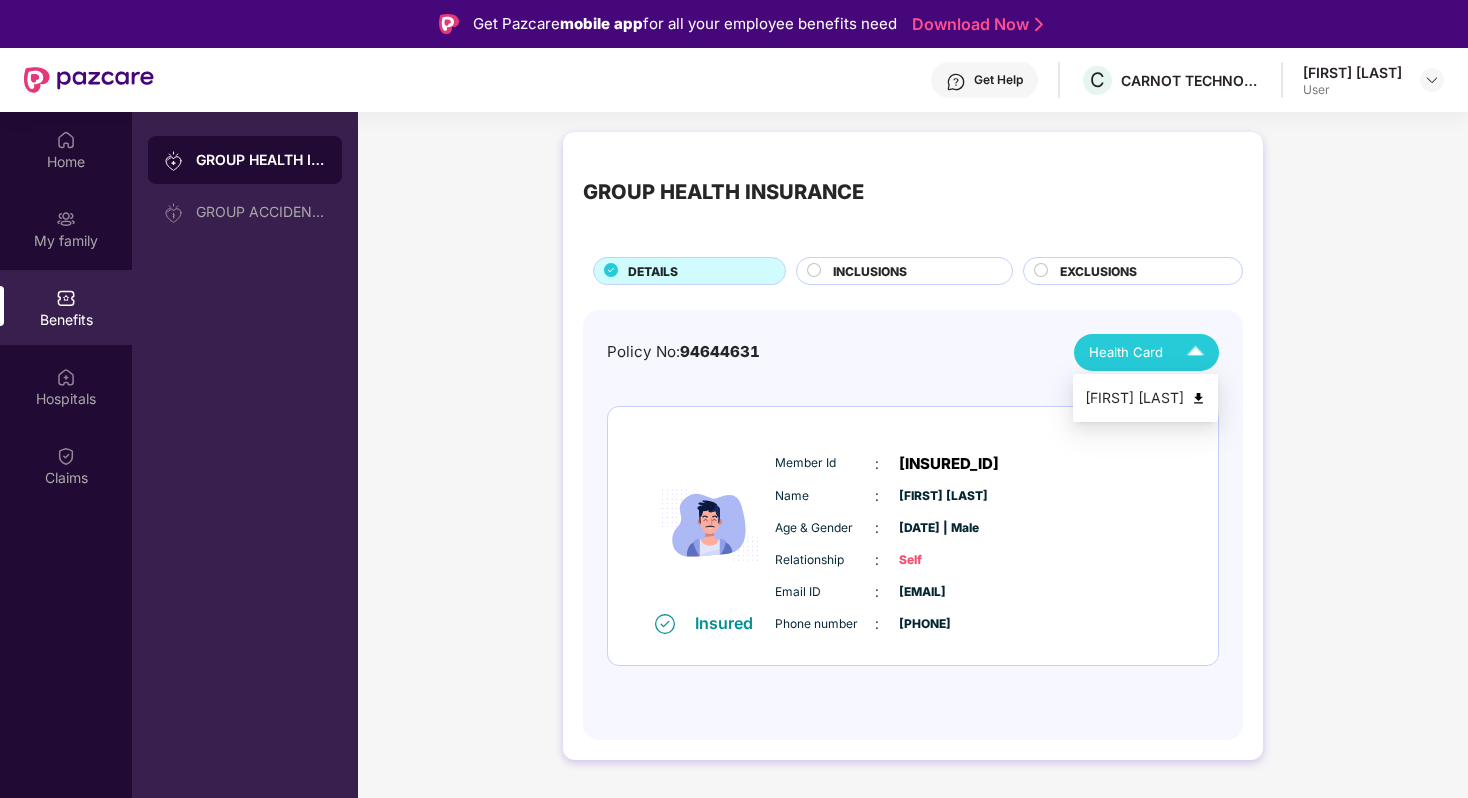 click at bounding box center (1198, 398) 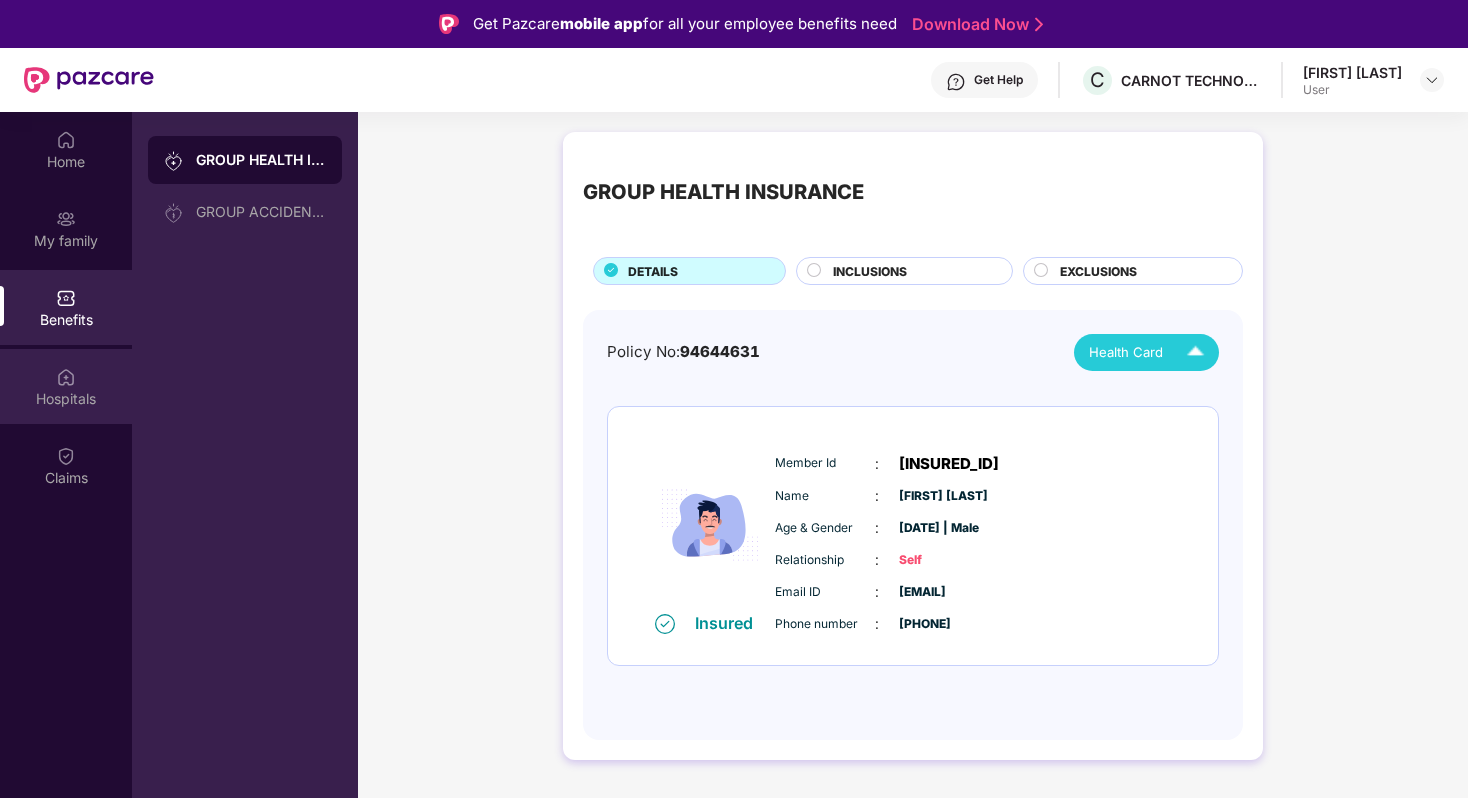 click on "Hospitals" at bounding box center (66, 386) 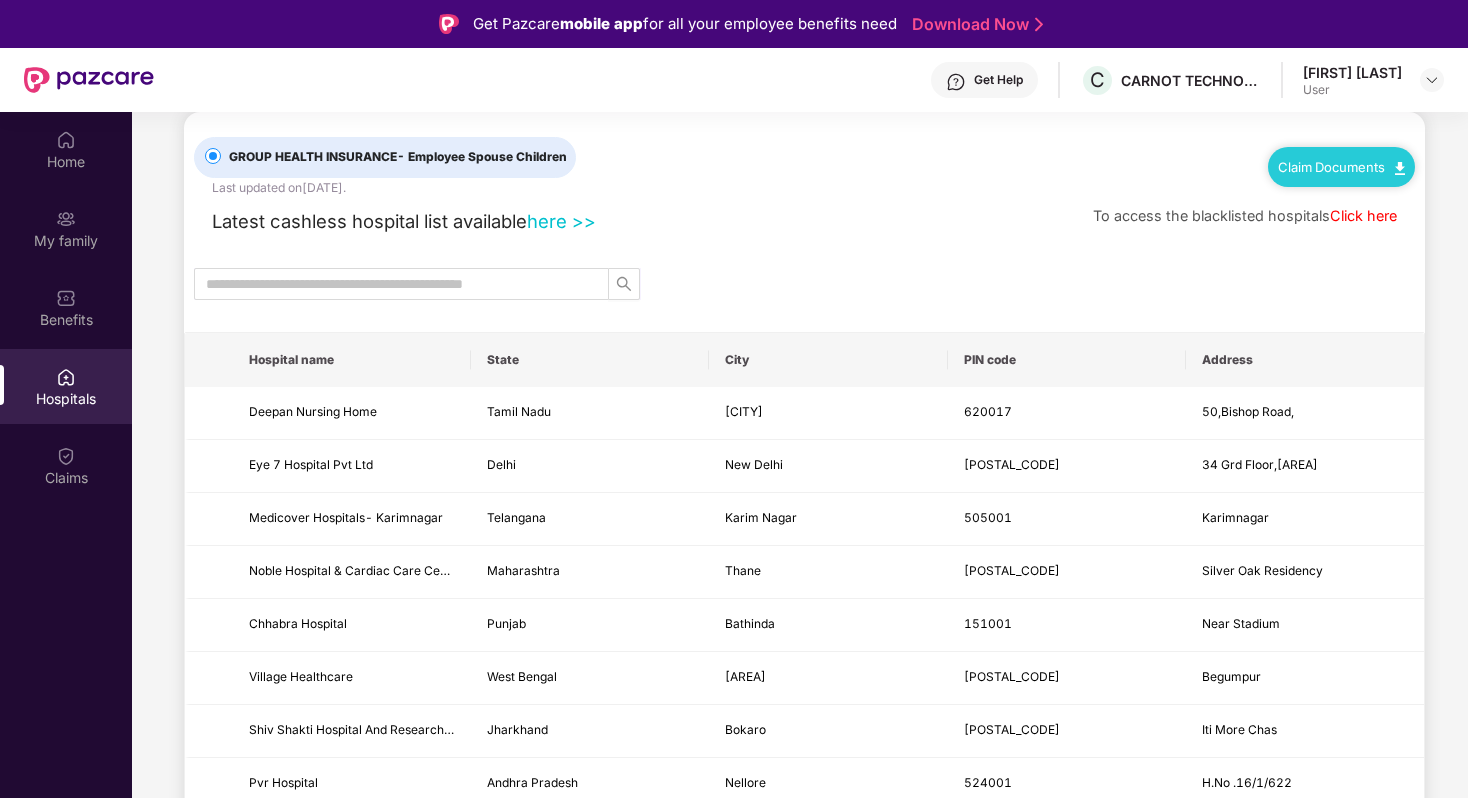 scroll, scrollTop: 36, scrollLeft: 0, axis: vertical 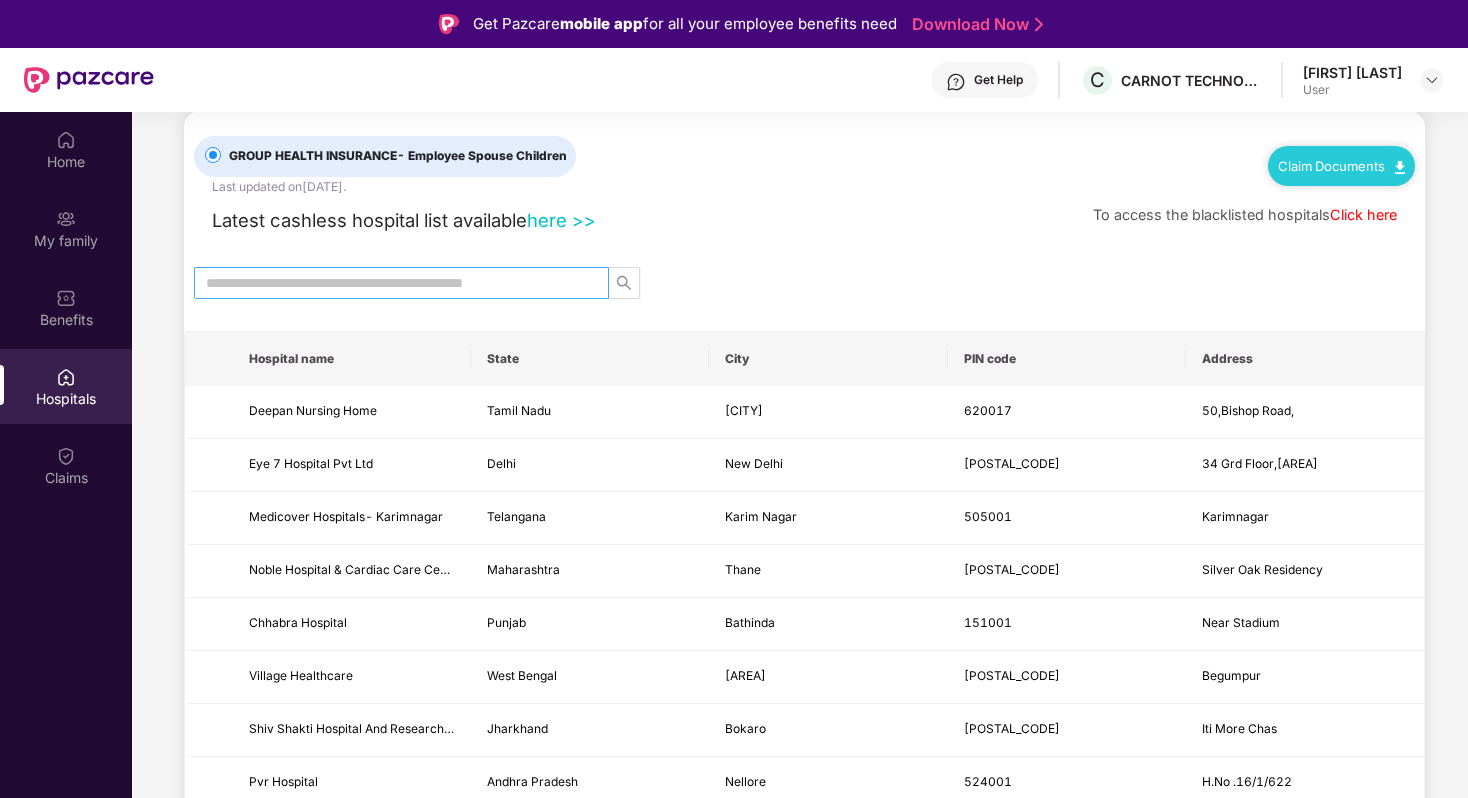 click at bounding box center (393, 283) 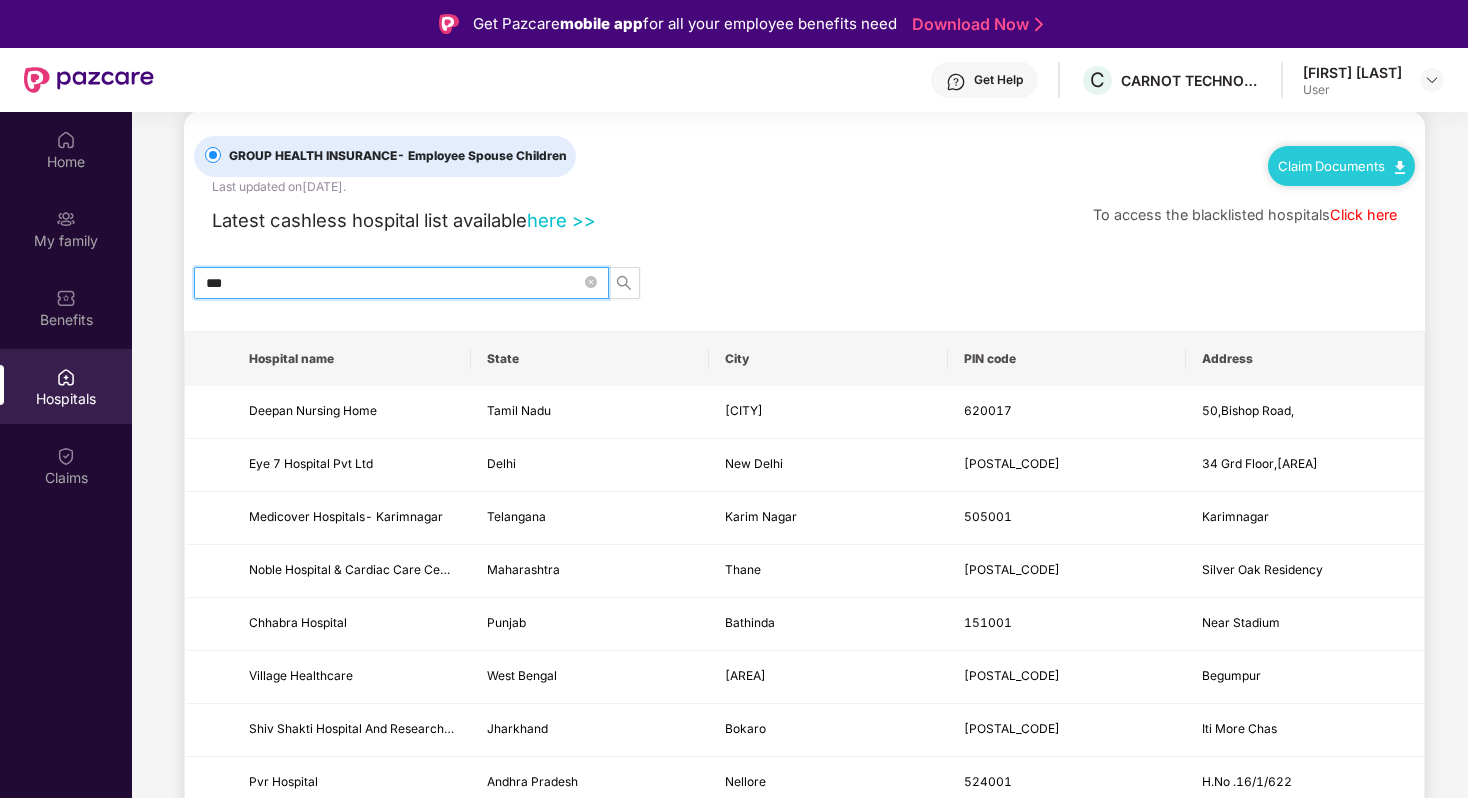 type on "****" 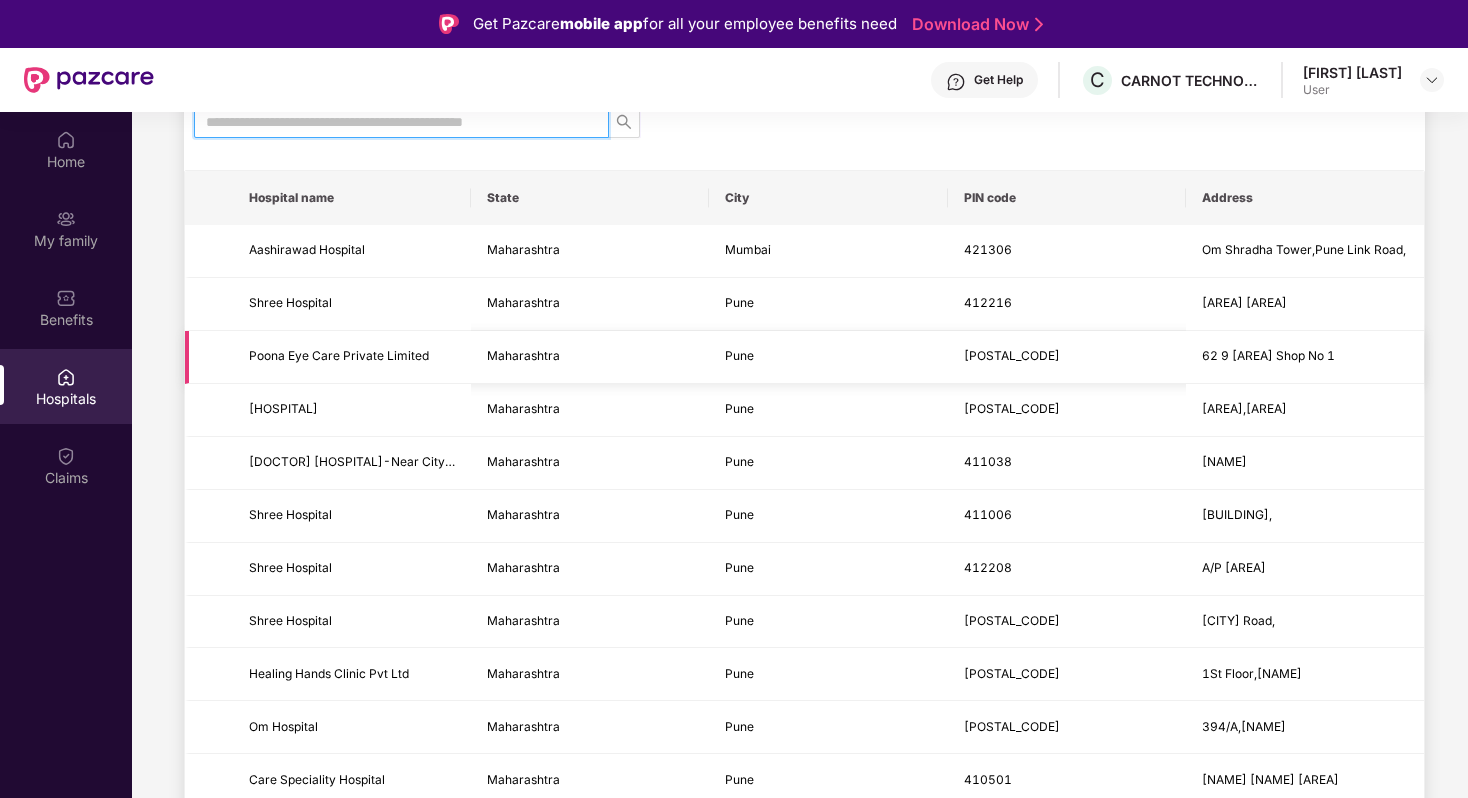 scroll, scrollTop: 0, scrollLeft: 0, axis: both 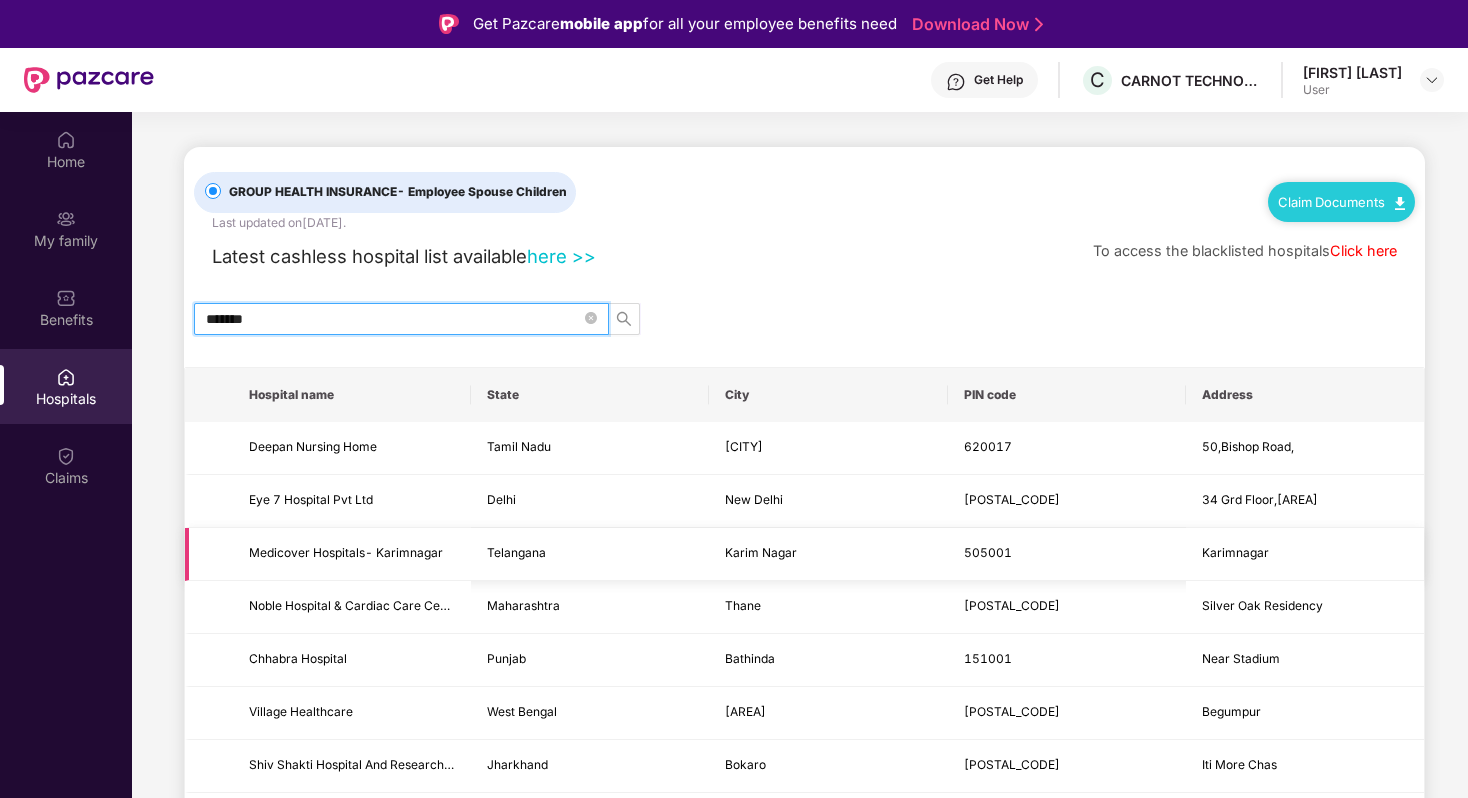 type on "*******" 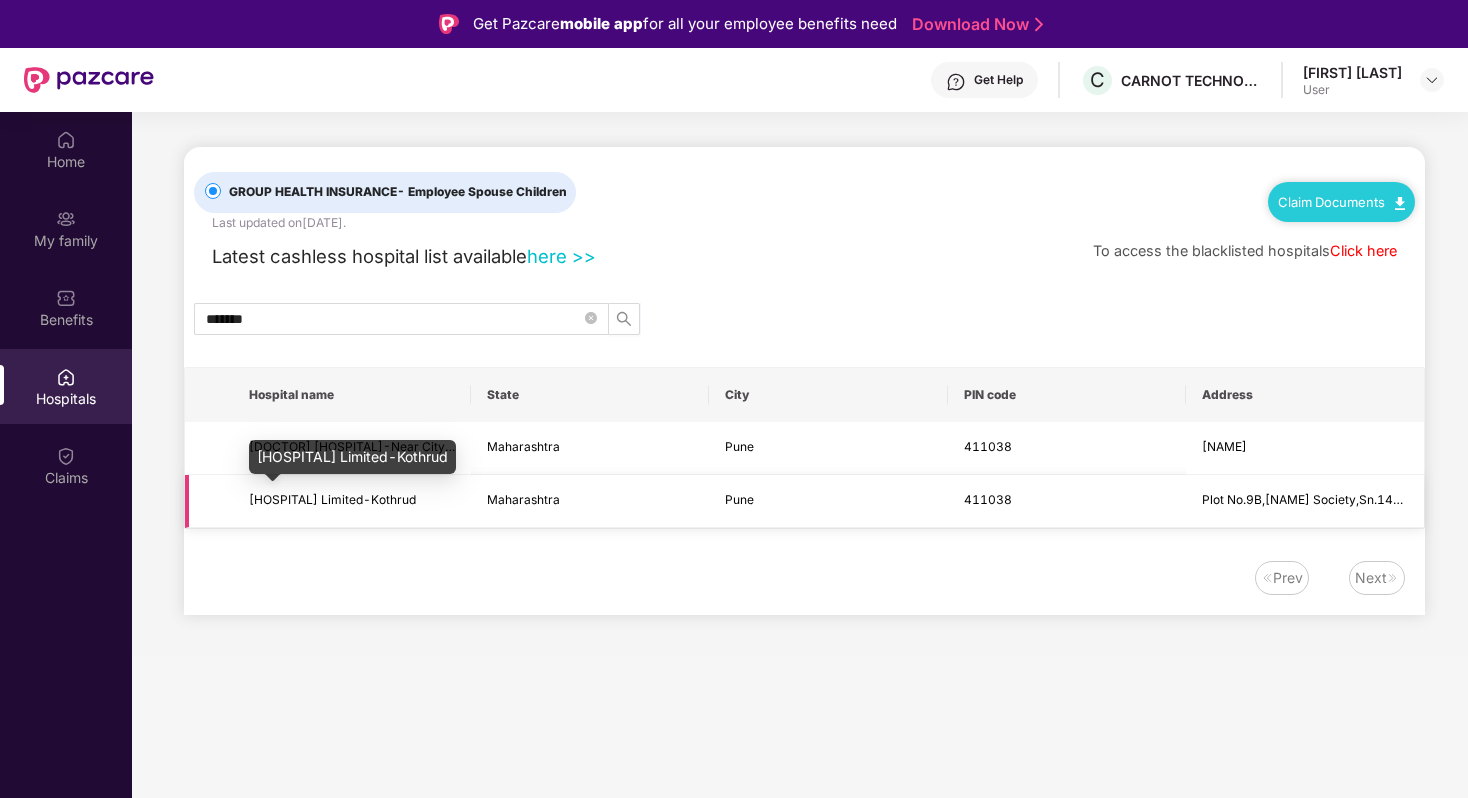 click on "[HOSPITAL] Limited-Kothrud" at bounding box center (332, 499) 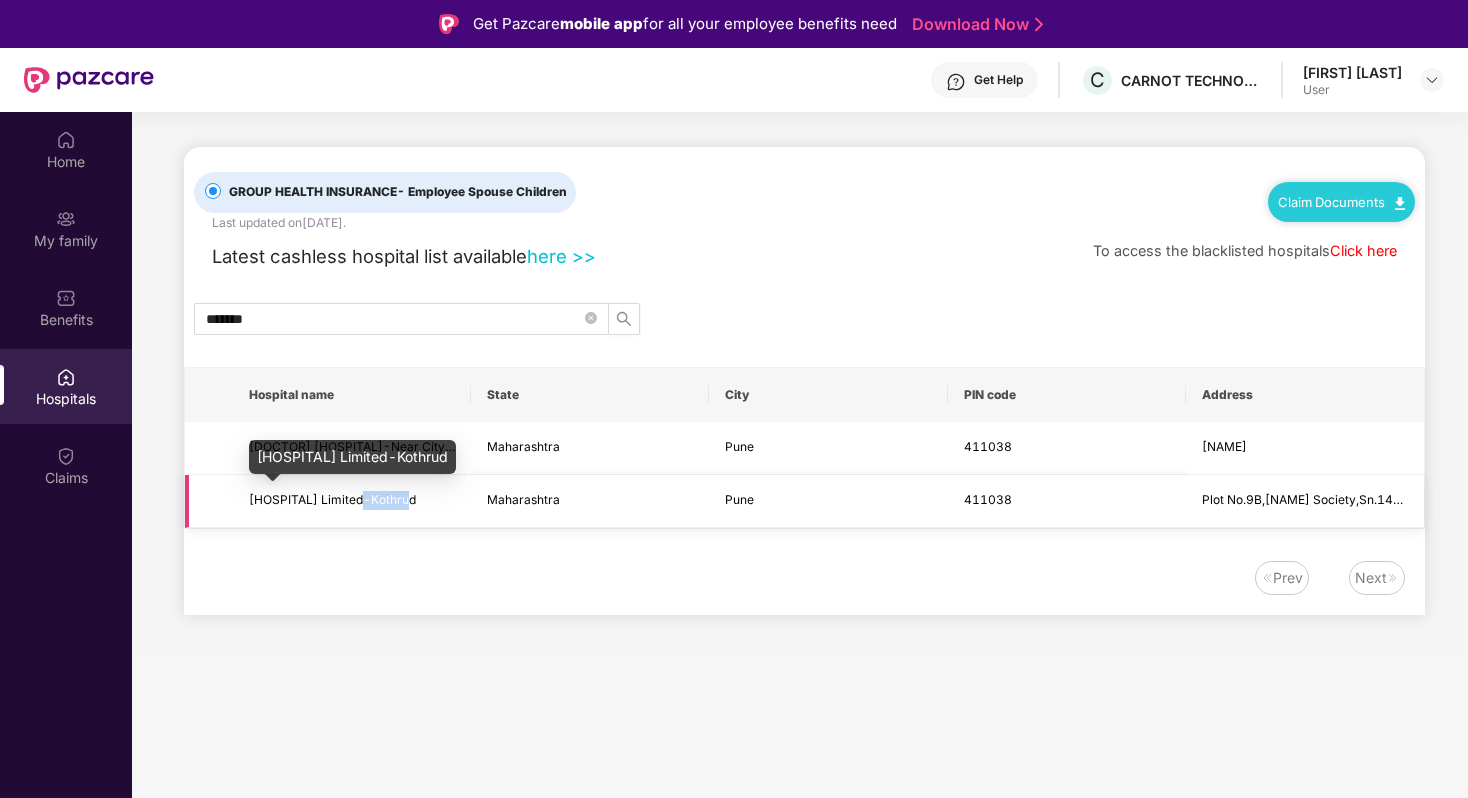 click on "[HOSPITAL] Limited-Kothrud" at bounding box center [332, 499] 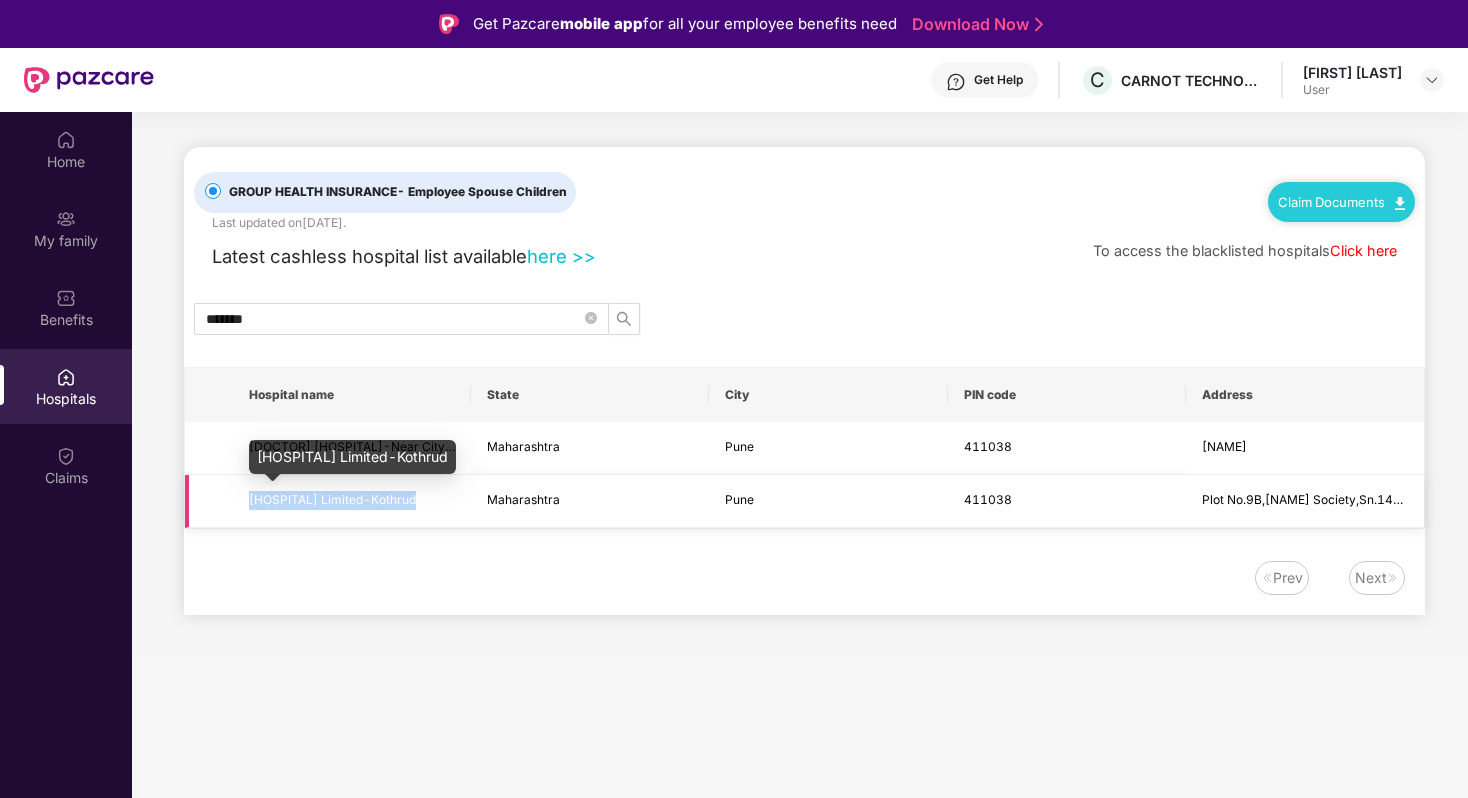 click on "[HOSPITAL] Limited-Kothrud" at bounding box center [332, 499] 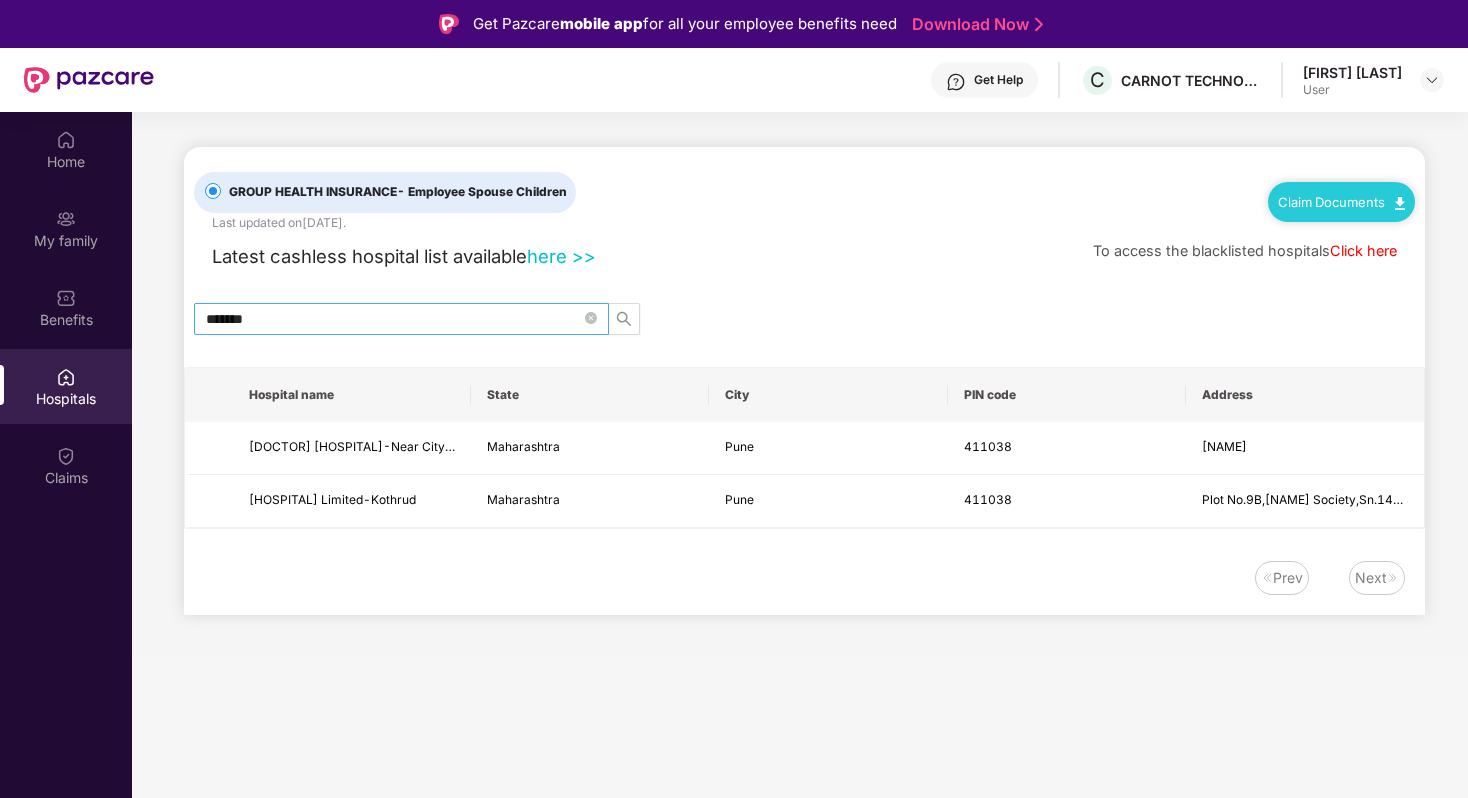 click on "*******" at bounding box center [393, 319] 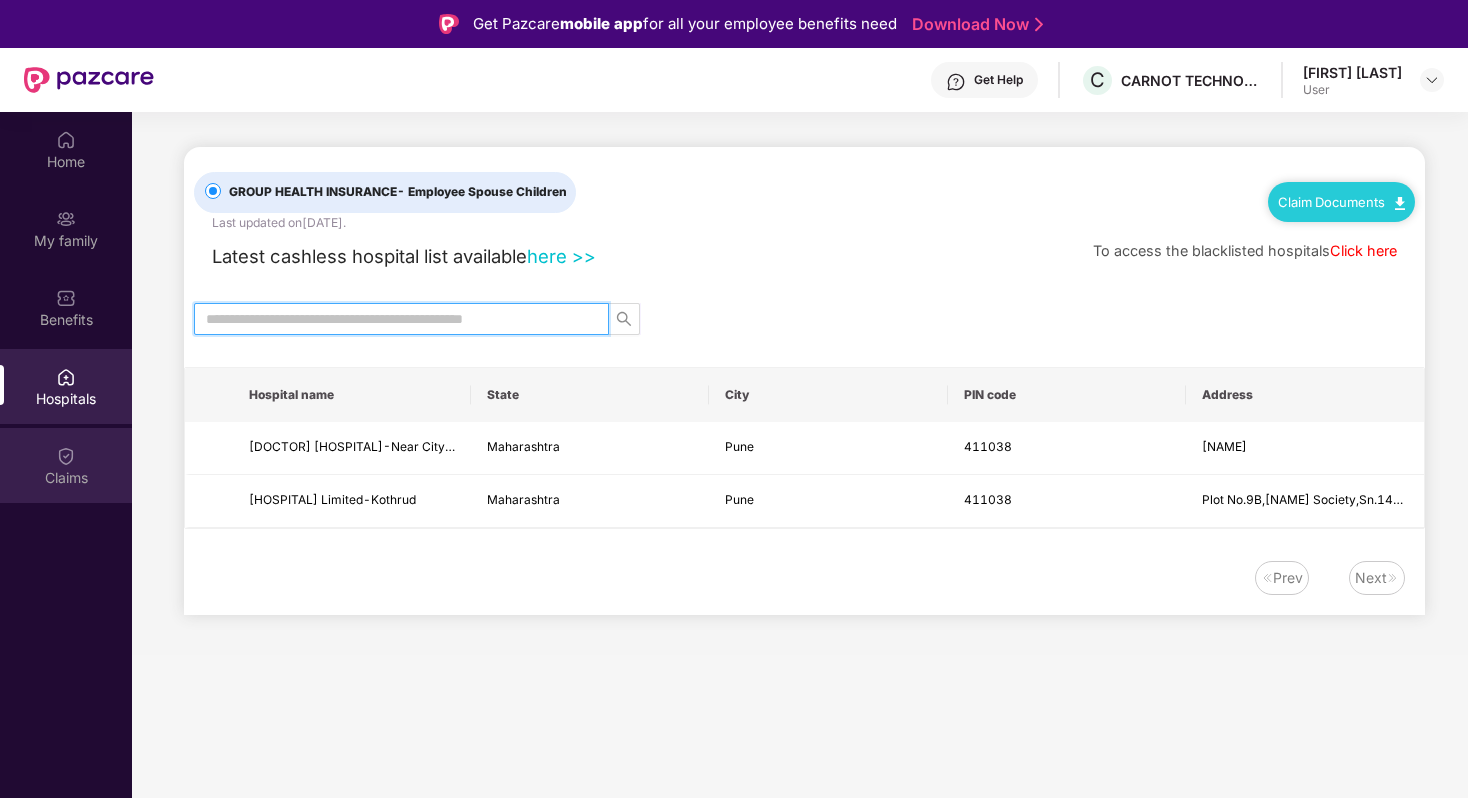 type 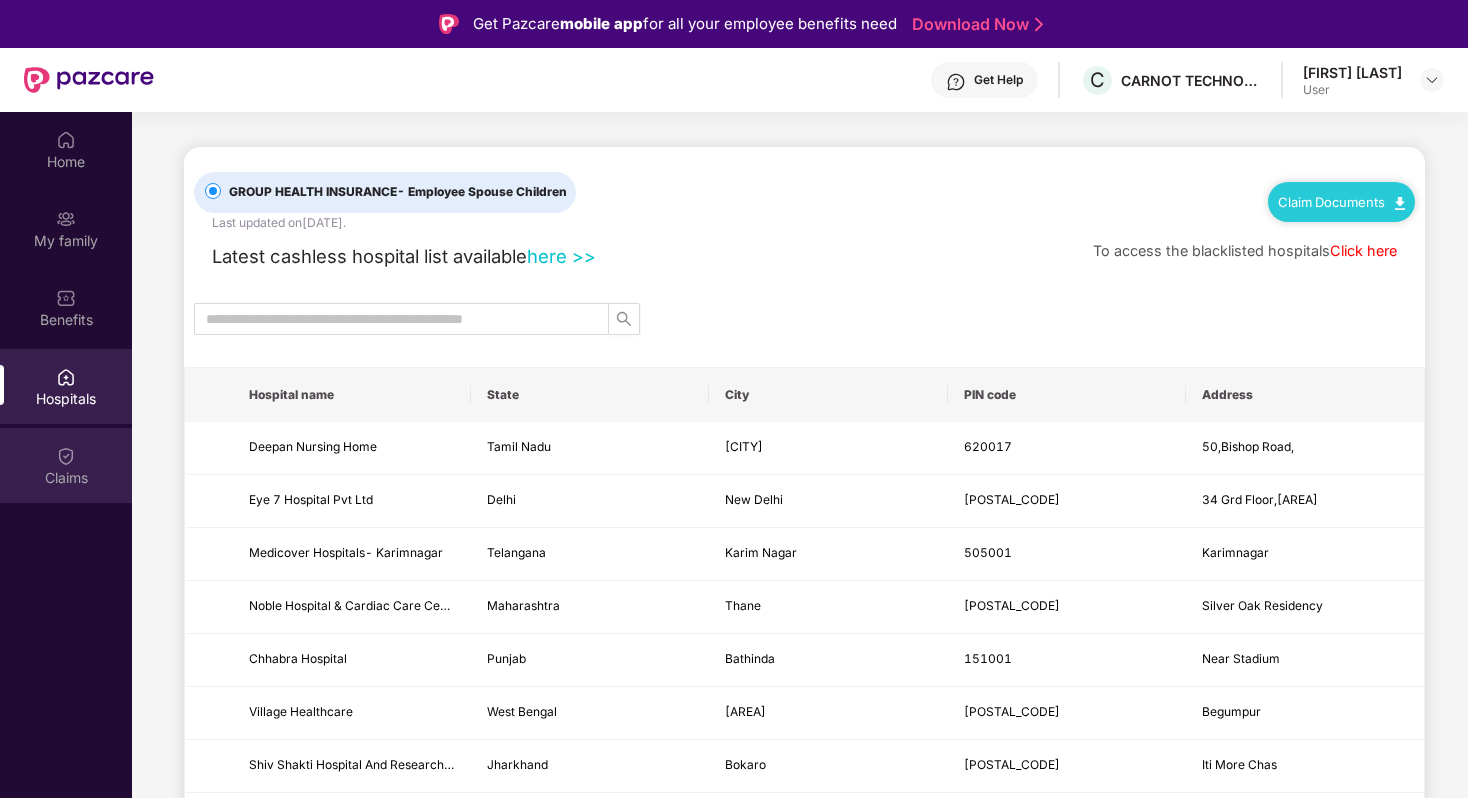 click on "Claims" at bounding box center (66, 465) 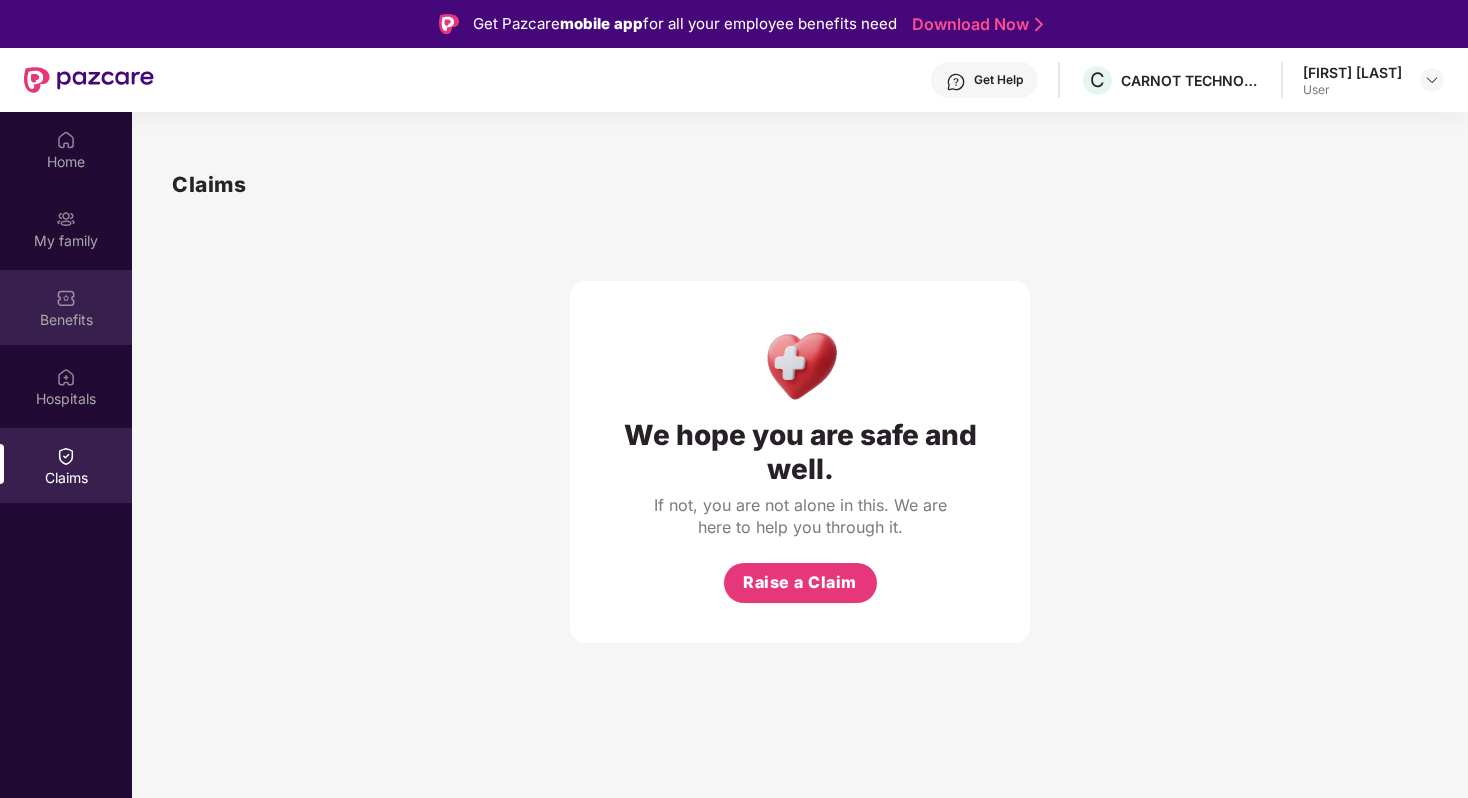 click on "Benefits" at bounding box center (66, 307) 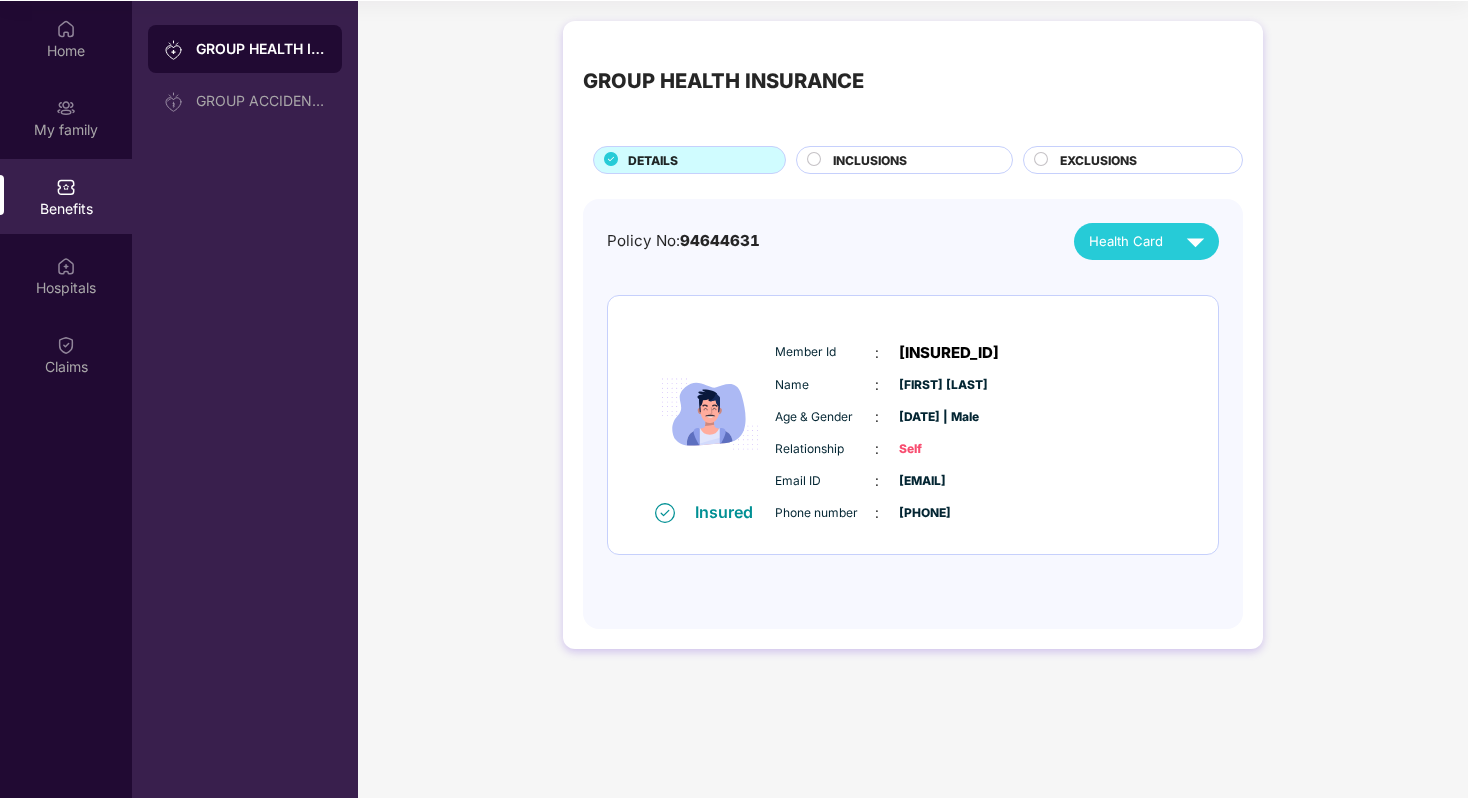 scroll, scrollTop: 112, scrollLeft: 0, axis: vertical 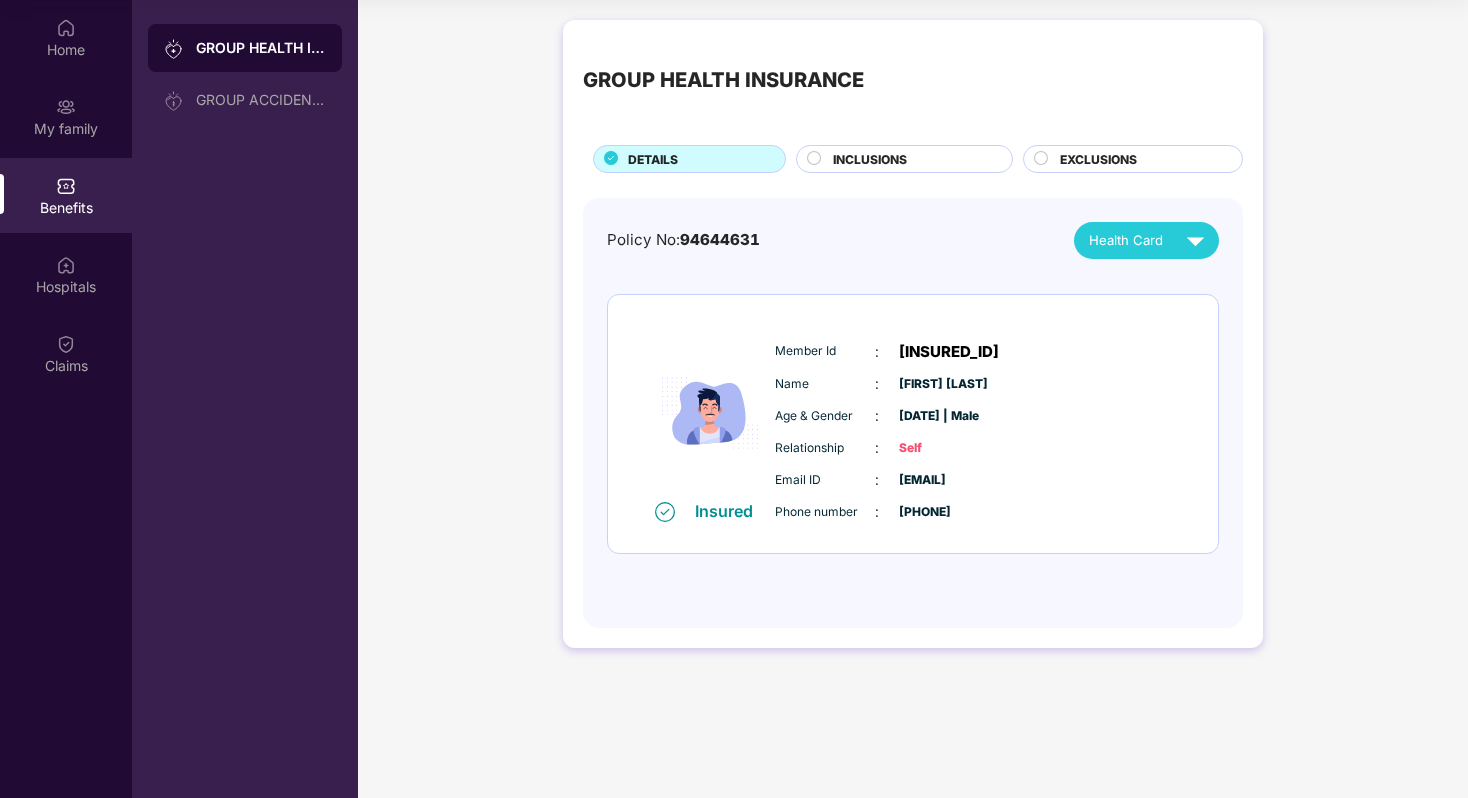 click on "INCLUSIONS" at bounding box center (870, 159) 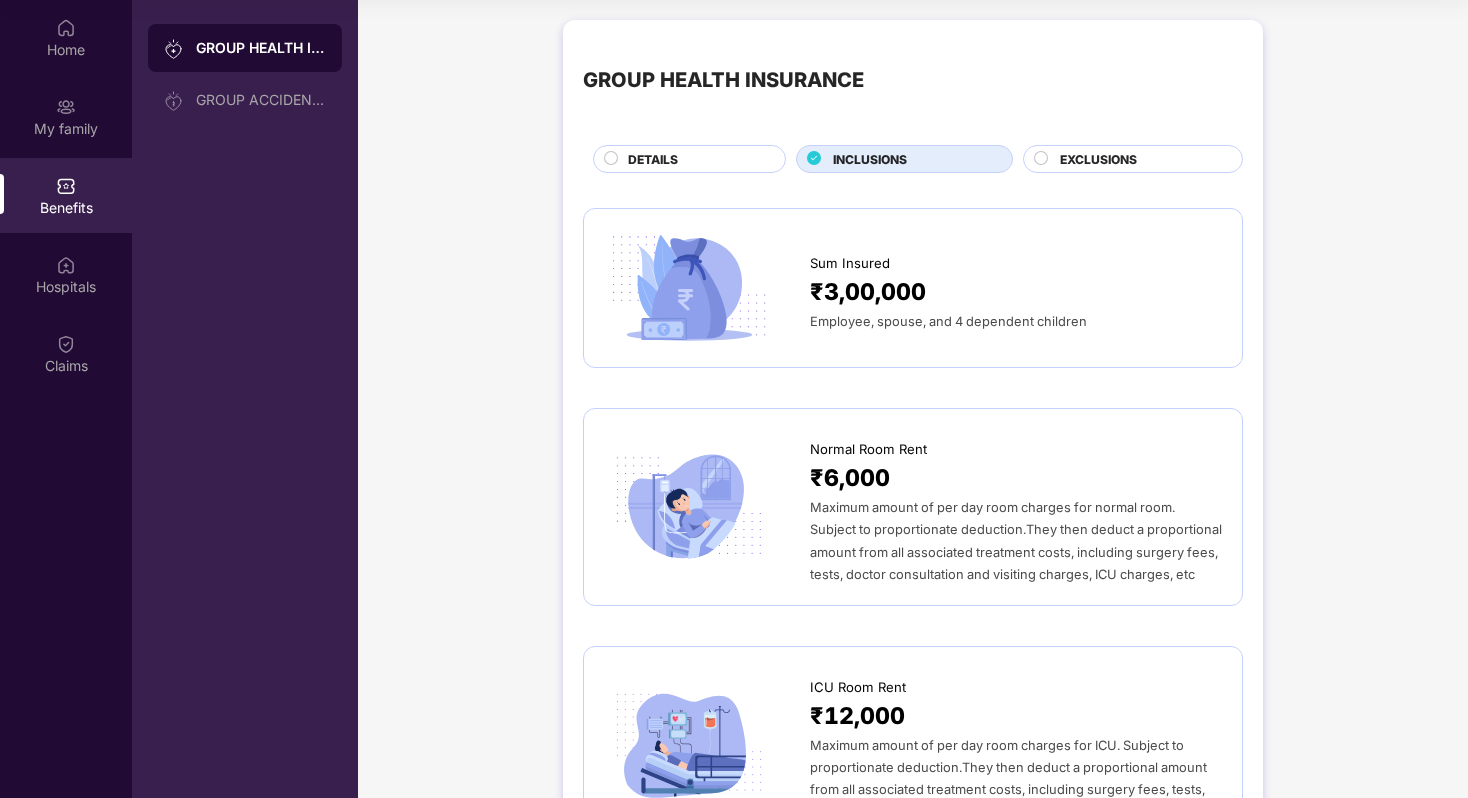 click on "EXCLUSIONS" at bounding box center [1098, 159] 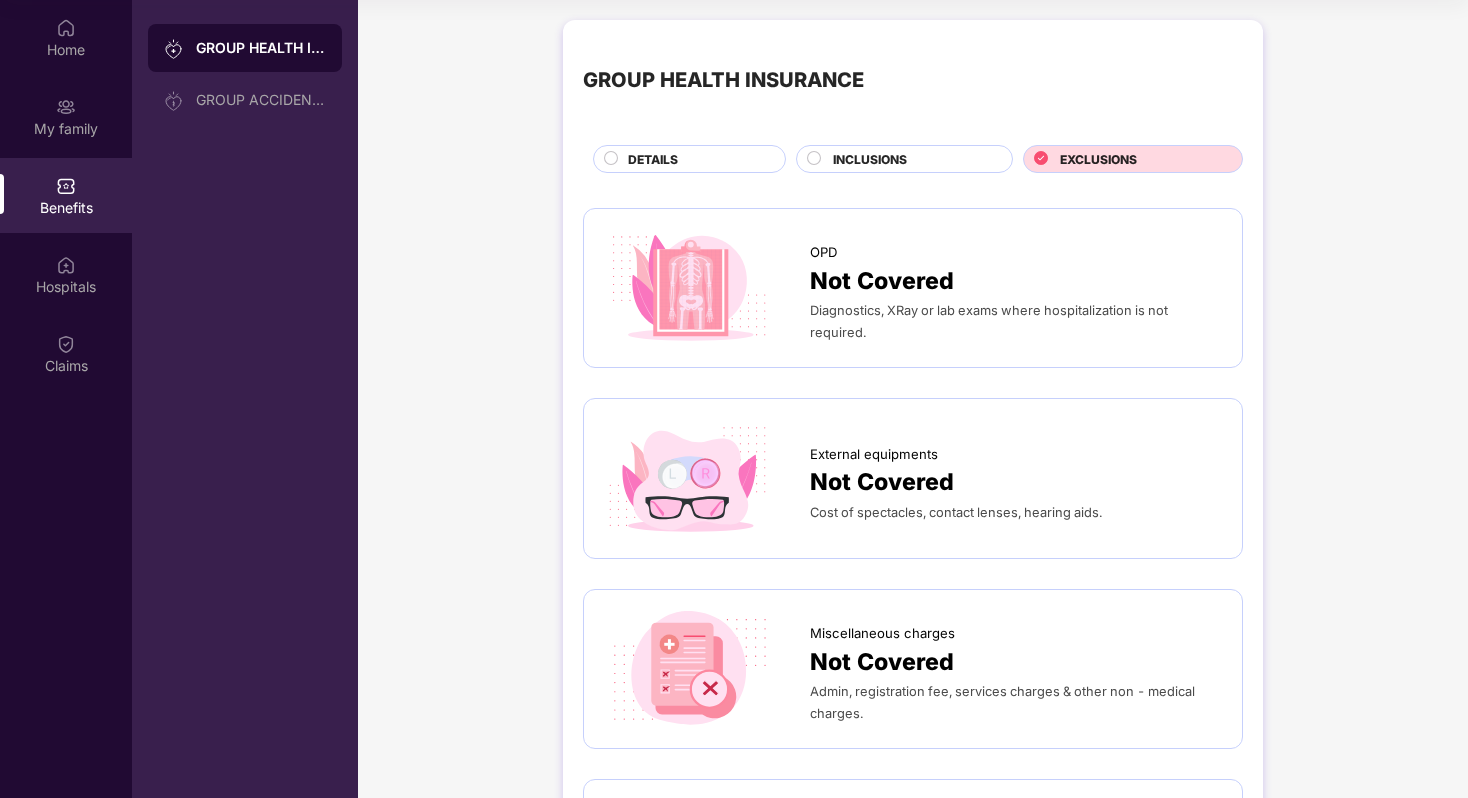 click on "INCLUSIONS" at bounding box center (904, 159) 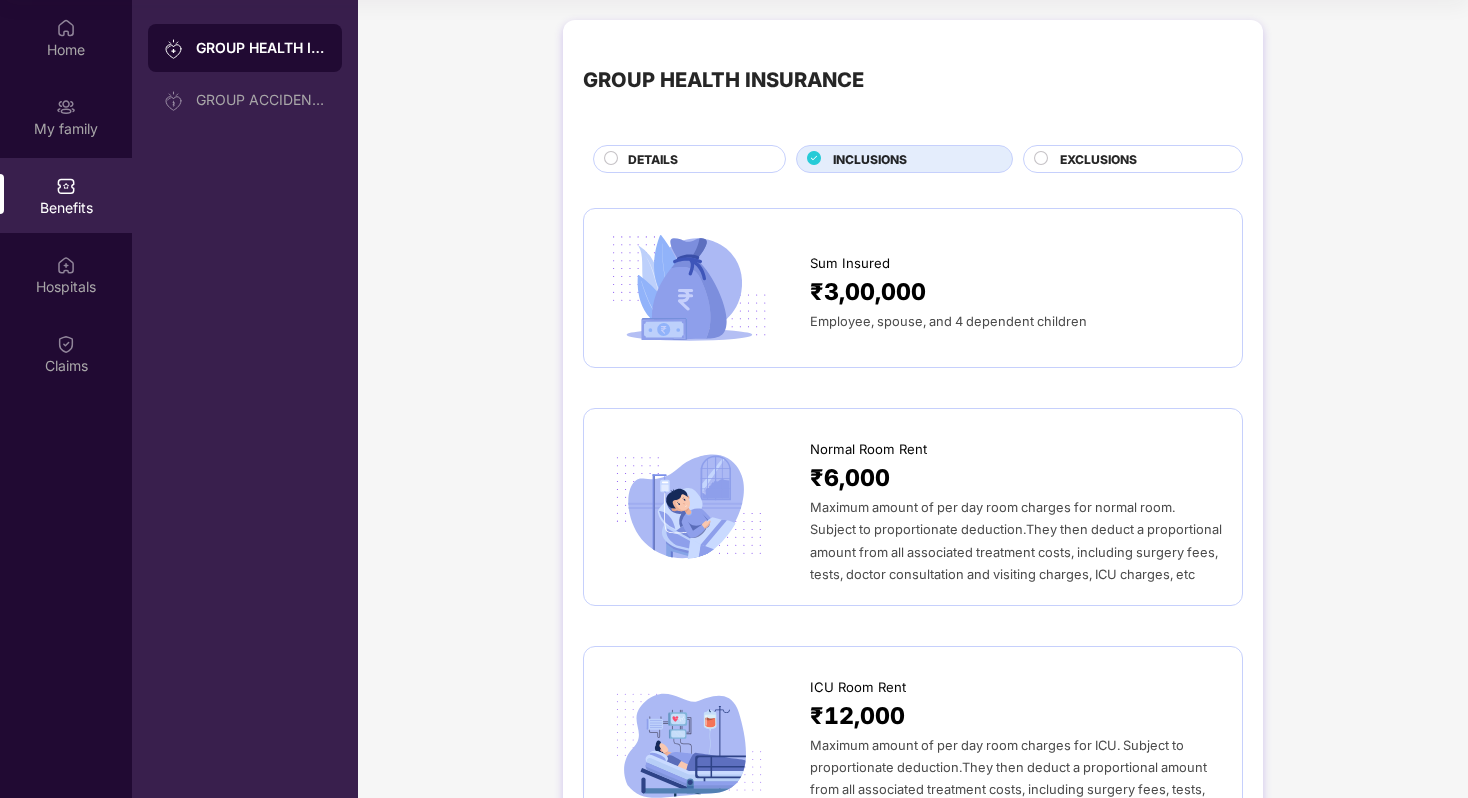 click on "EXCLUSIONS" at bounding box center (1141, 161) 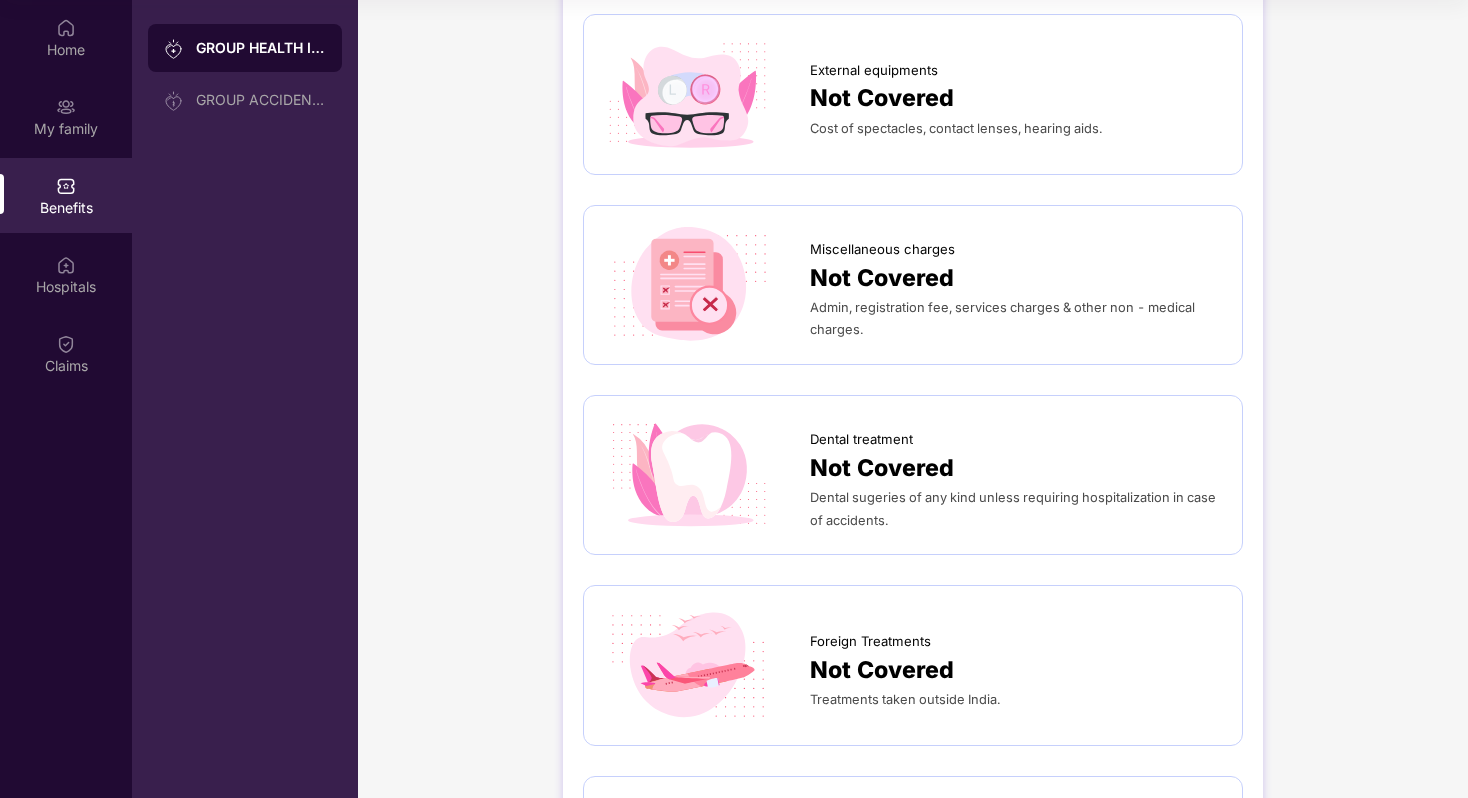 scroll, scrollTop: 0, scrollLeft: 0, axis: both 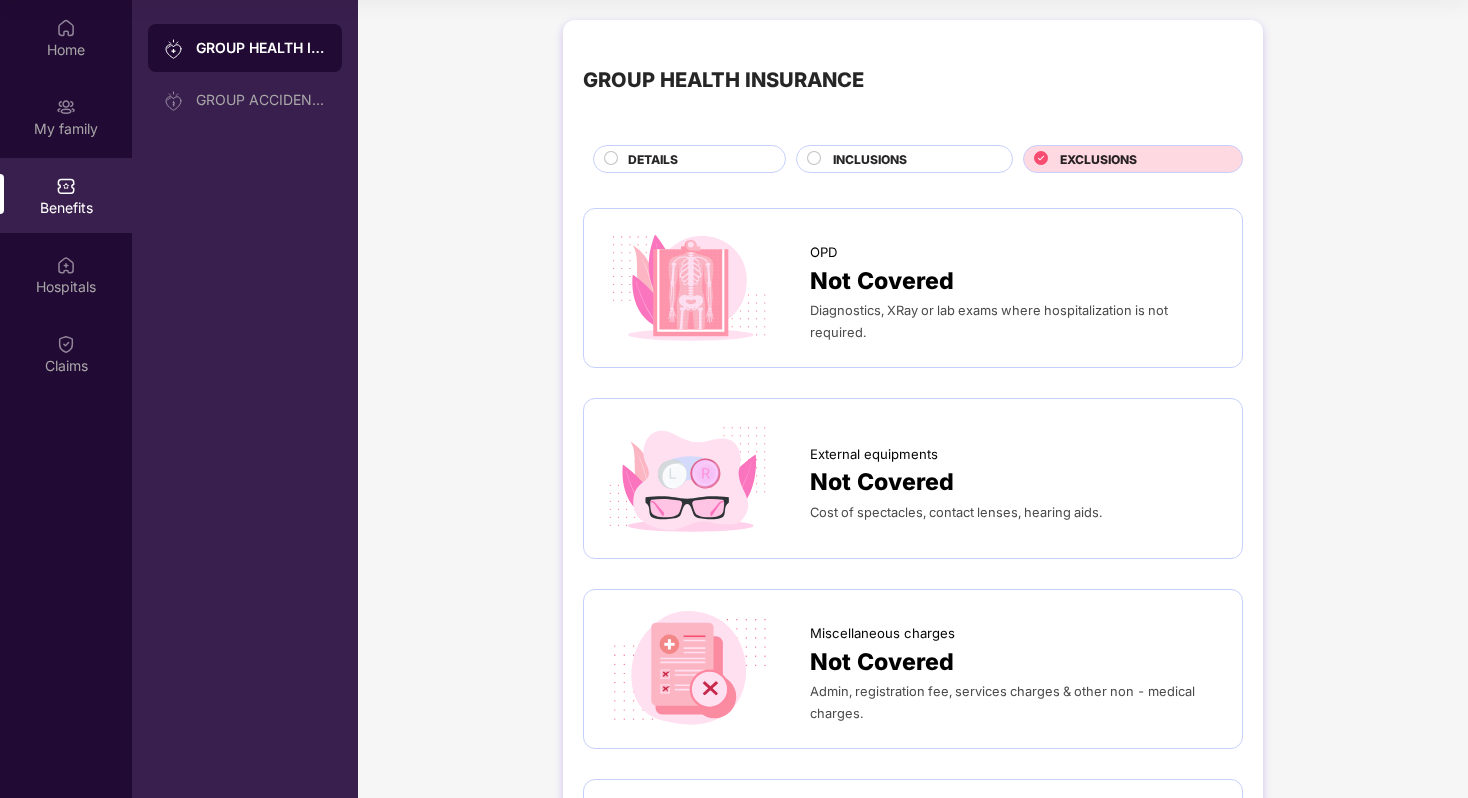 click on "GROUP HEALTH INSURANCE DETAILS INCLUSIONS EXCLUSIONS OPD Not Covered Diagnostics, XRay or lab exams where hospitalization is not required.	 External equipments Not Covered Cost of spectacles, contact lenses, hearing aids. Miscellaneous charges Not Covered Admin, registration fee, services charges & other non - medical charges. Dental treatment Not Covered Dental sugeries of any kind unless requiring hospitalization in case of accidents. Foreign Treatments Not Covered Treatments taken outside India. Plastic Surgery Not Covered Plastic surgery unless necessary for treatment of a disease or as may be necessitated due to treatment of an accident. Consumables Not Covered Single-use items used in medical treatments. E.g., tissue paper, crepe bandage, gown, foot covers, slippers, disposable gloves, sheets, syringes, gowns, and masks. Home Healthcare Not Covered Treatment at home on cashless basis." at bounding box center (913, 903) 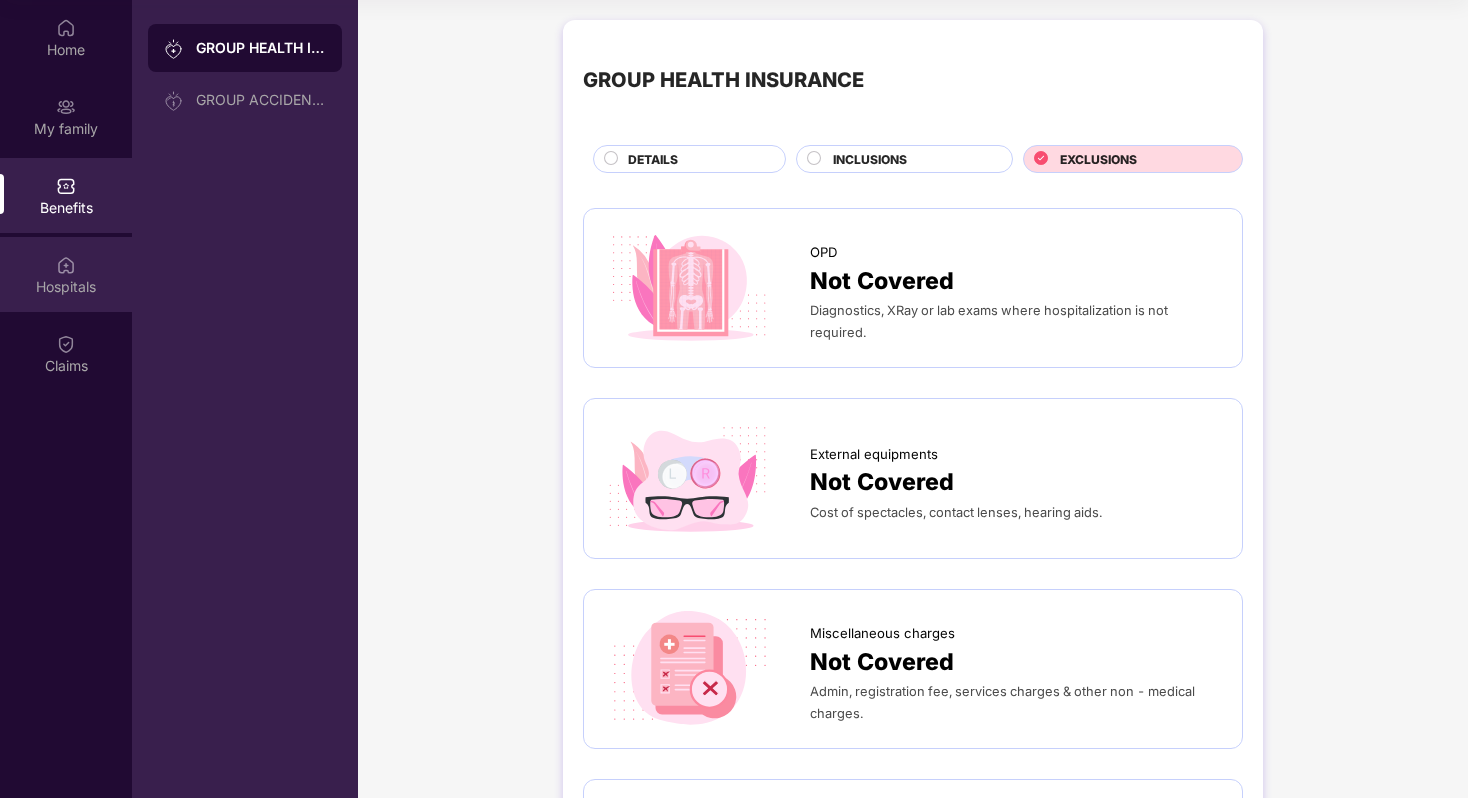 click on "Hospitals" at bounding box center [66, 287] 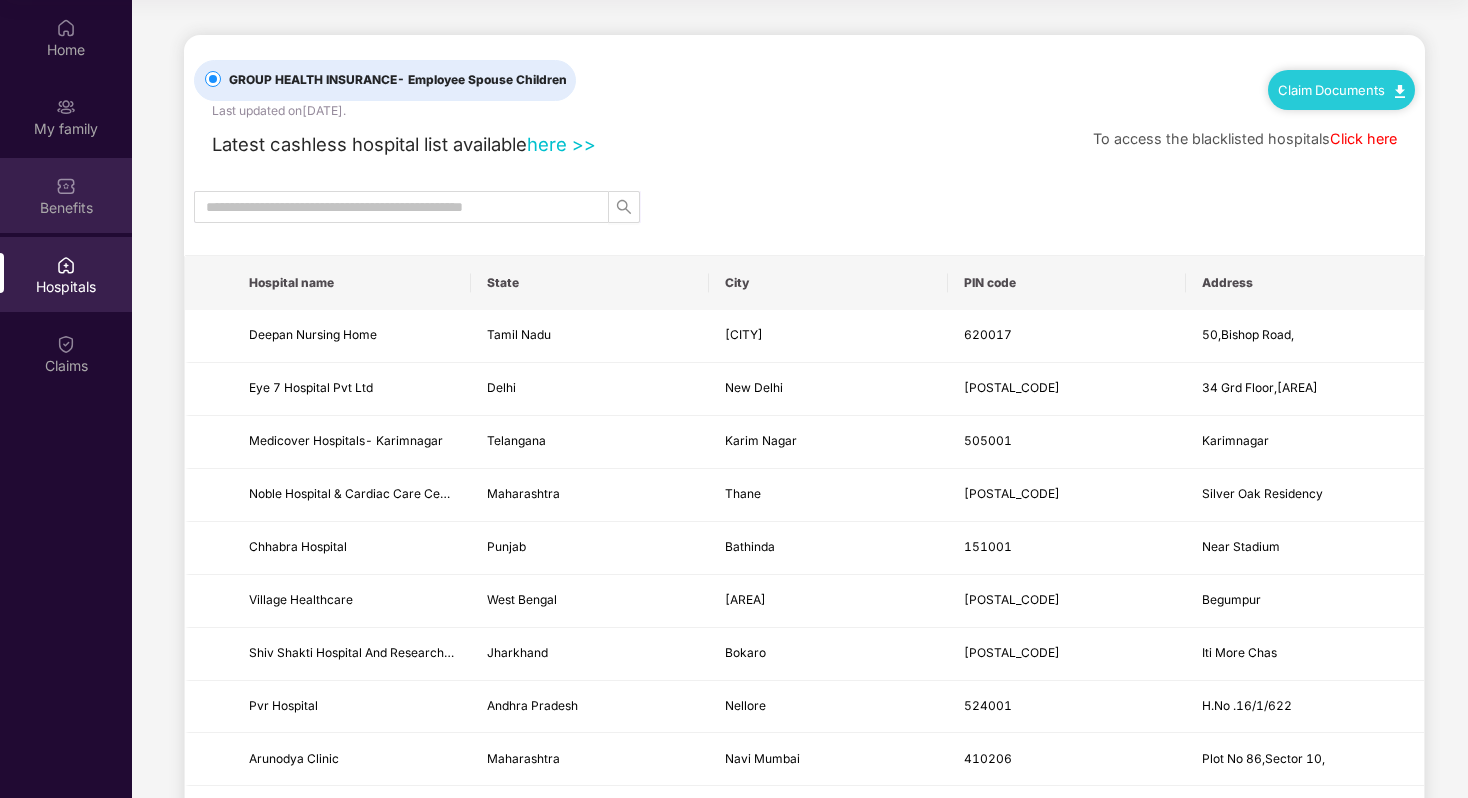 click on "Benefits" at bounding box center [66, 208] 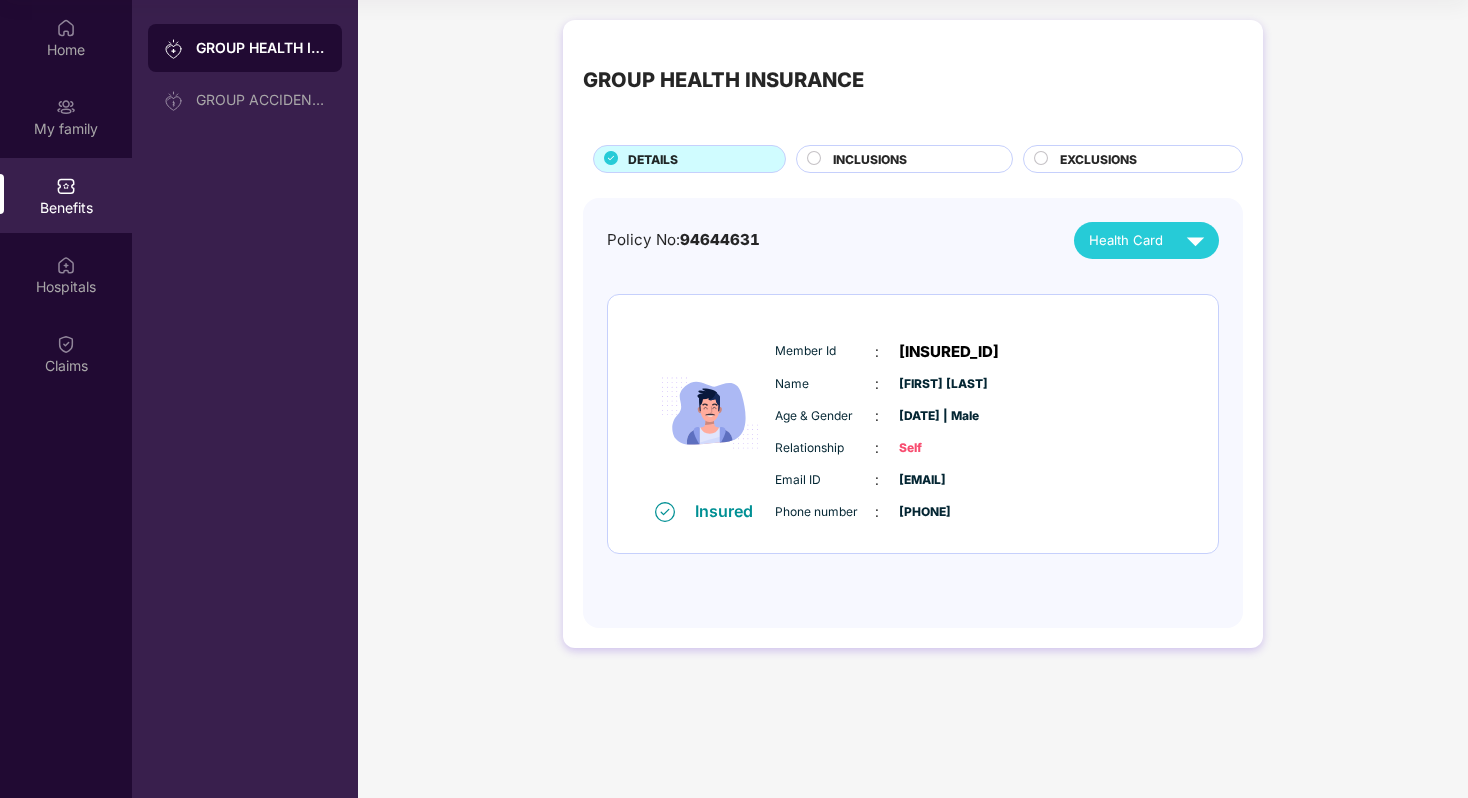 click on "GROUP HEALTH INSURANCE DETAILS INCLUSIONS EXCLUSIONS Policy No: 94644631 Health Card Insured Member Id : [INSURED_ID] Name : [FIRST] [LAST] Age & Gender : [AGE] | Male Relationship : Self Email ID : [EMAIL] Phone number : [PHONE]" at bounding box center (913, 334) 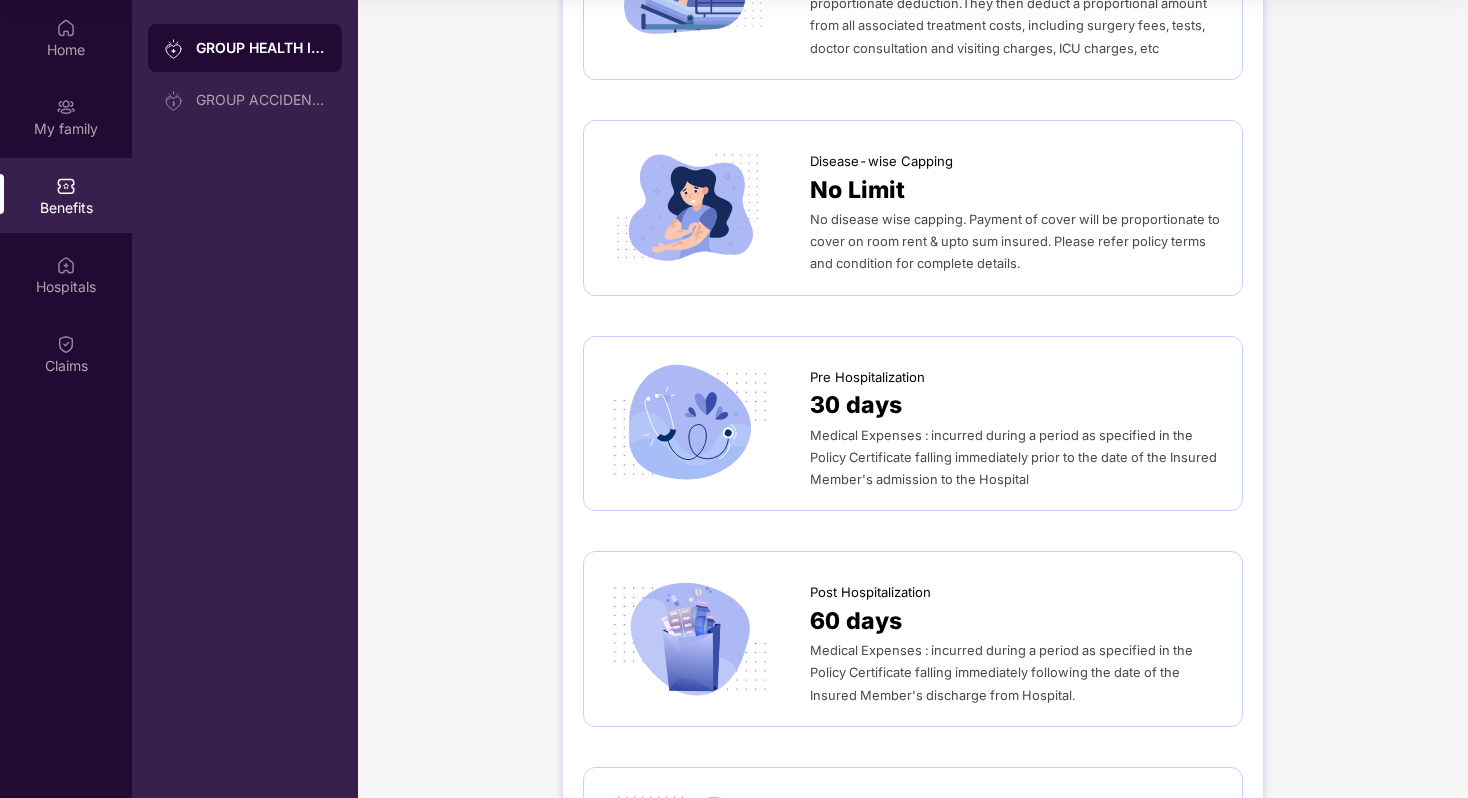 scroll, scrollTop: 0, scrollLeft: 0, axis: both 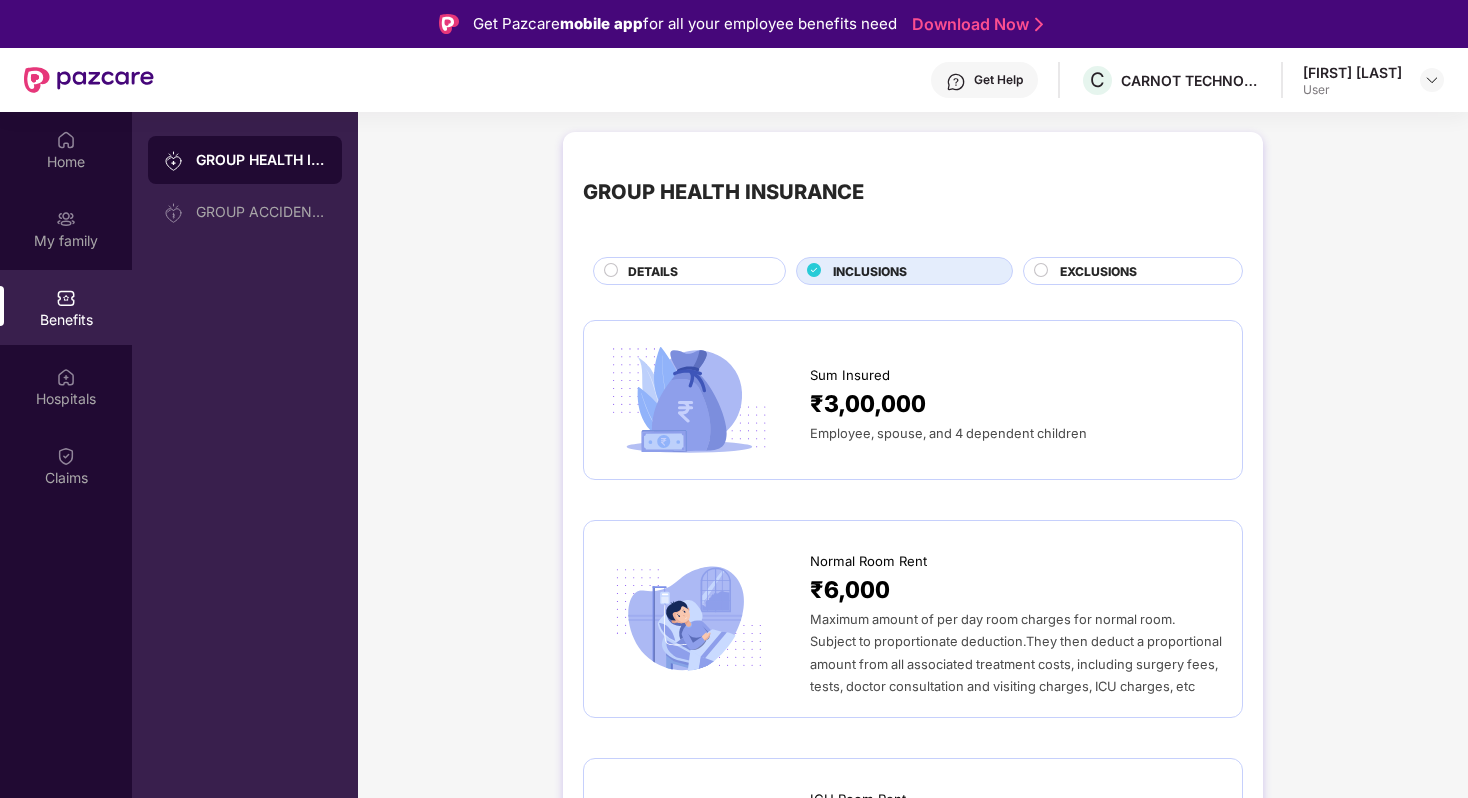 click at bounding box center (707, 400) 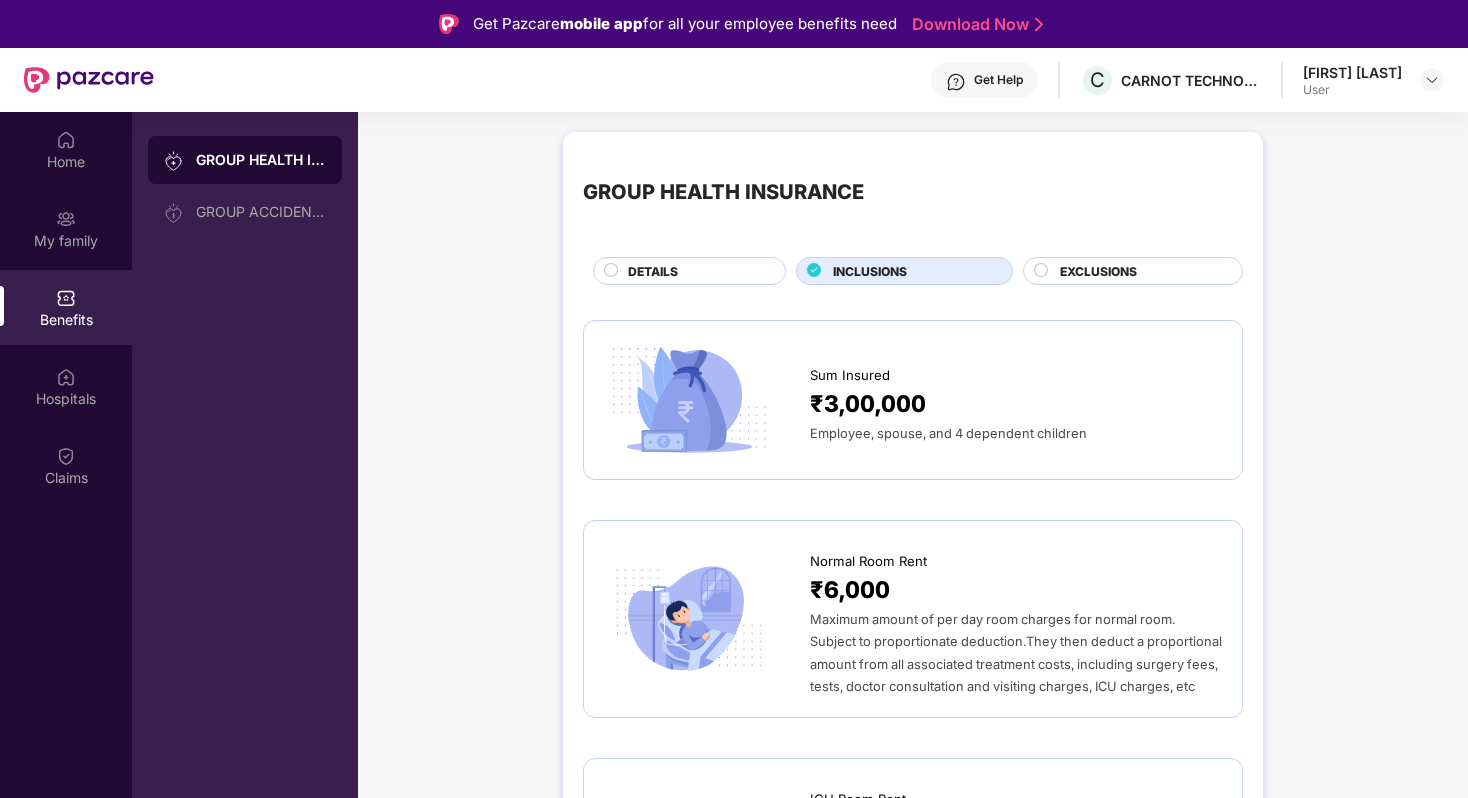 click on "DETAILS" at bounding box center [689, 271] 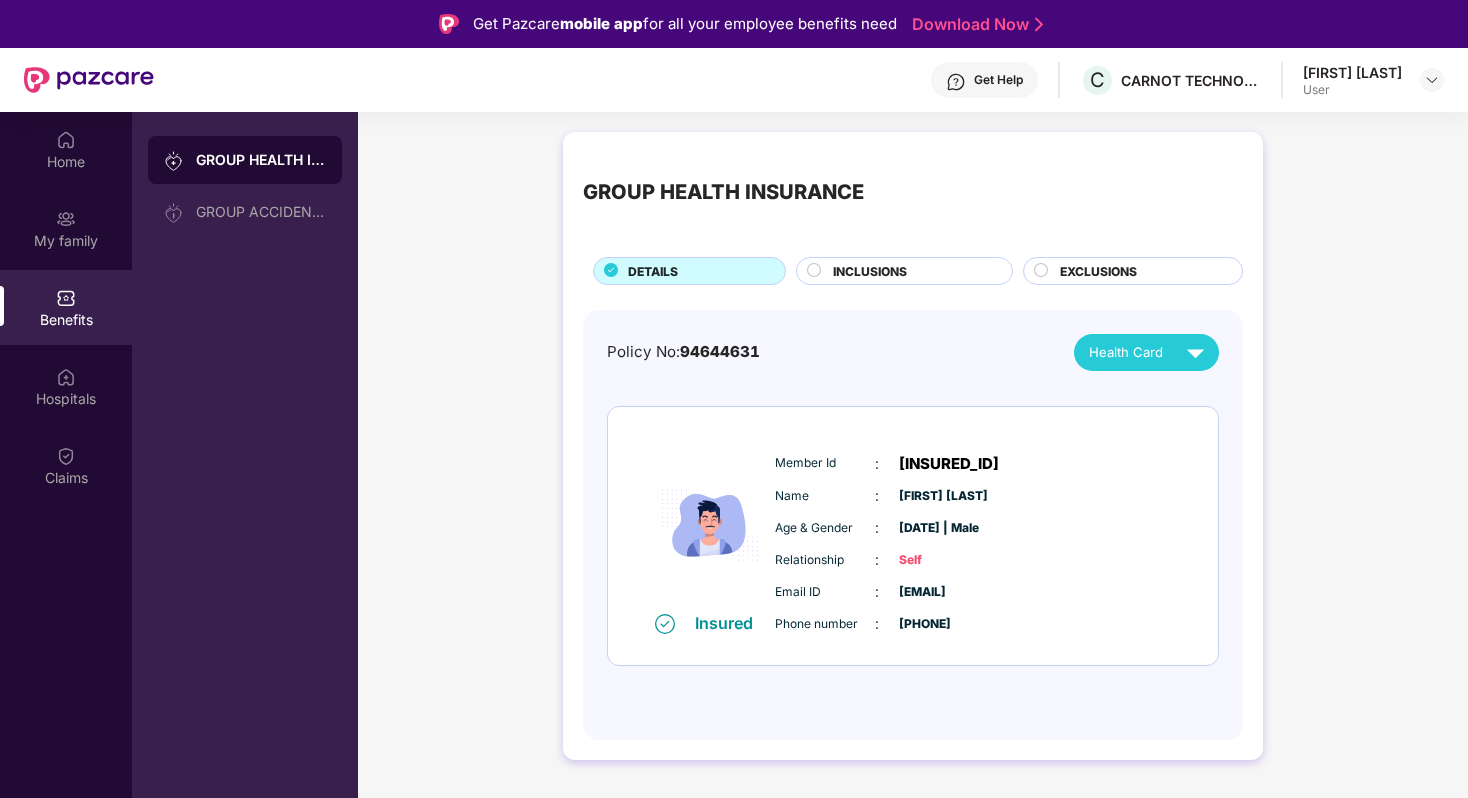 click on "GROUP HEALTH INSURANCE DETAILS INCLUSIONS EXCLUSIONS" at bounding box center (913, 218) 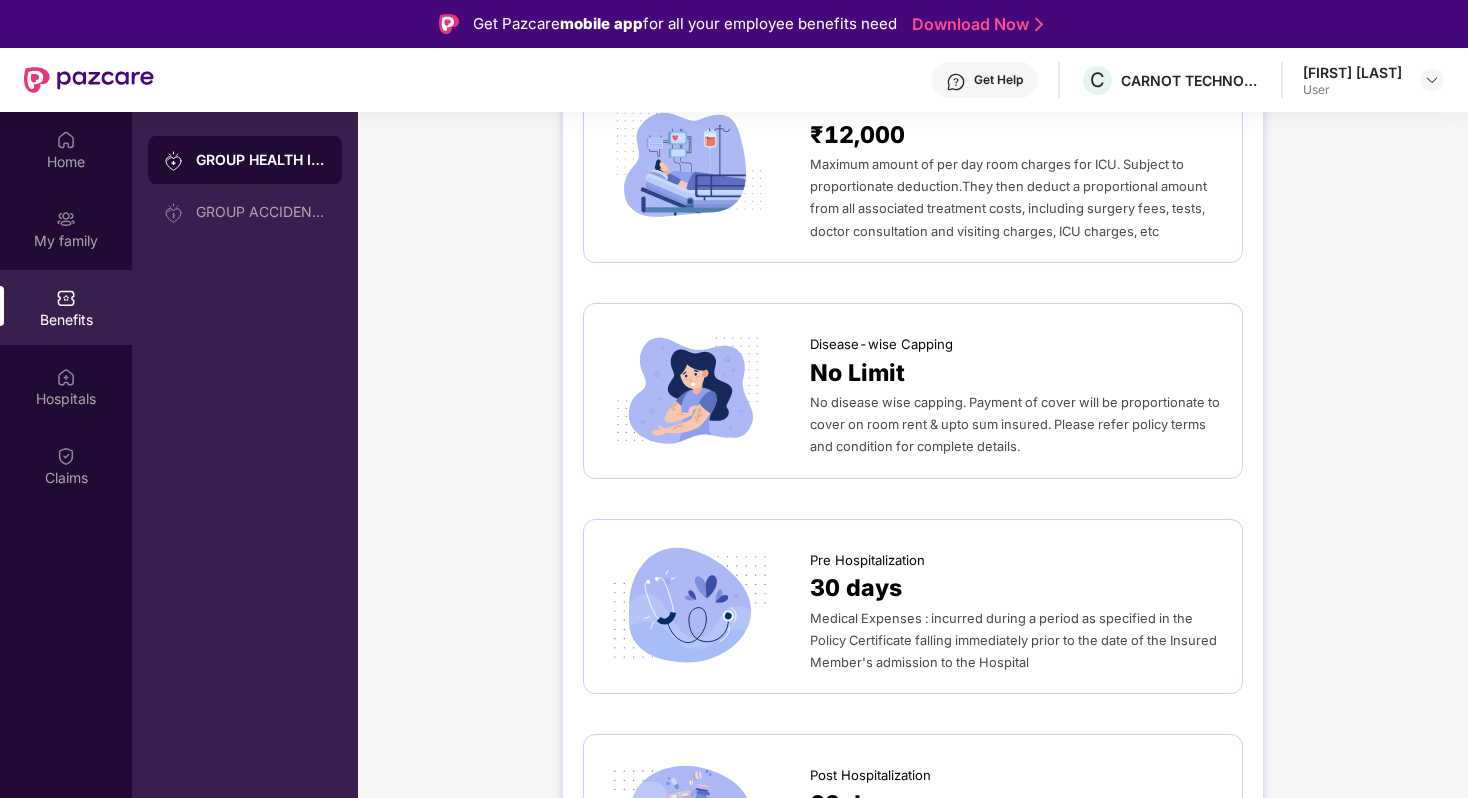 scroll, scrollTop: 755, scrollLeft: 0, axis: vertical 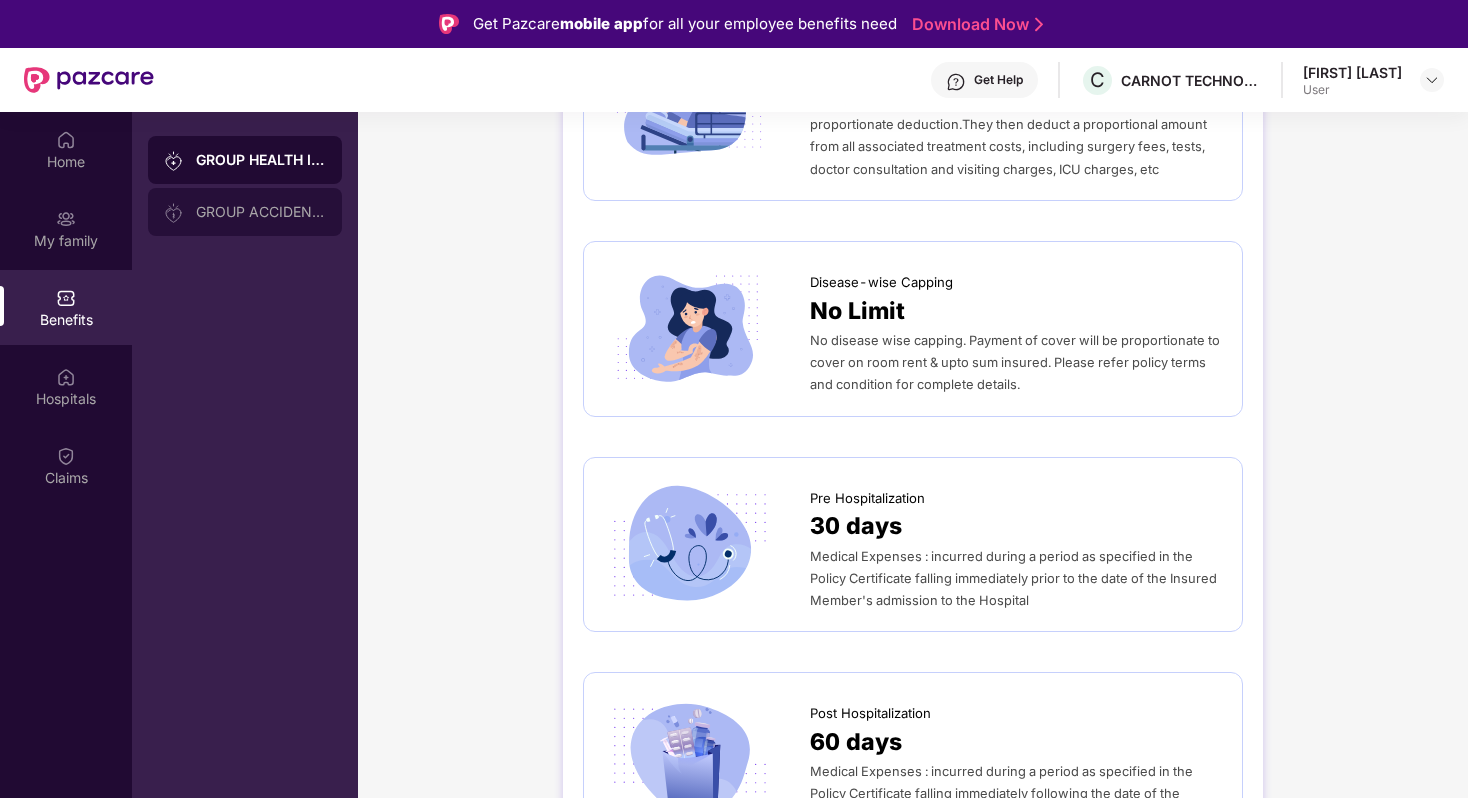 click on "GROUP ACCIDENTAL INSURANCE" at bounding box center (245, 212) 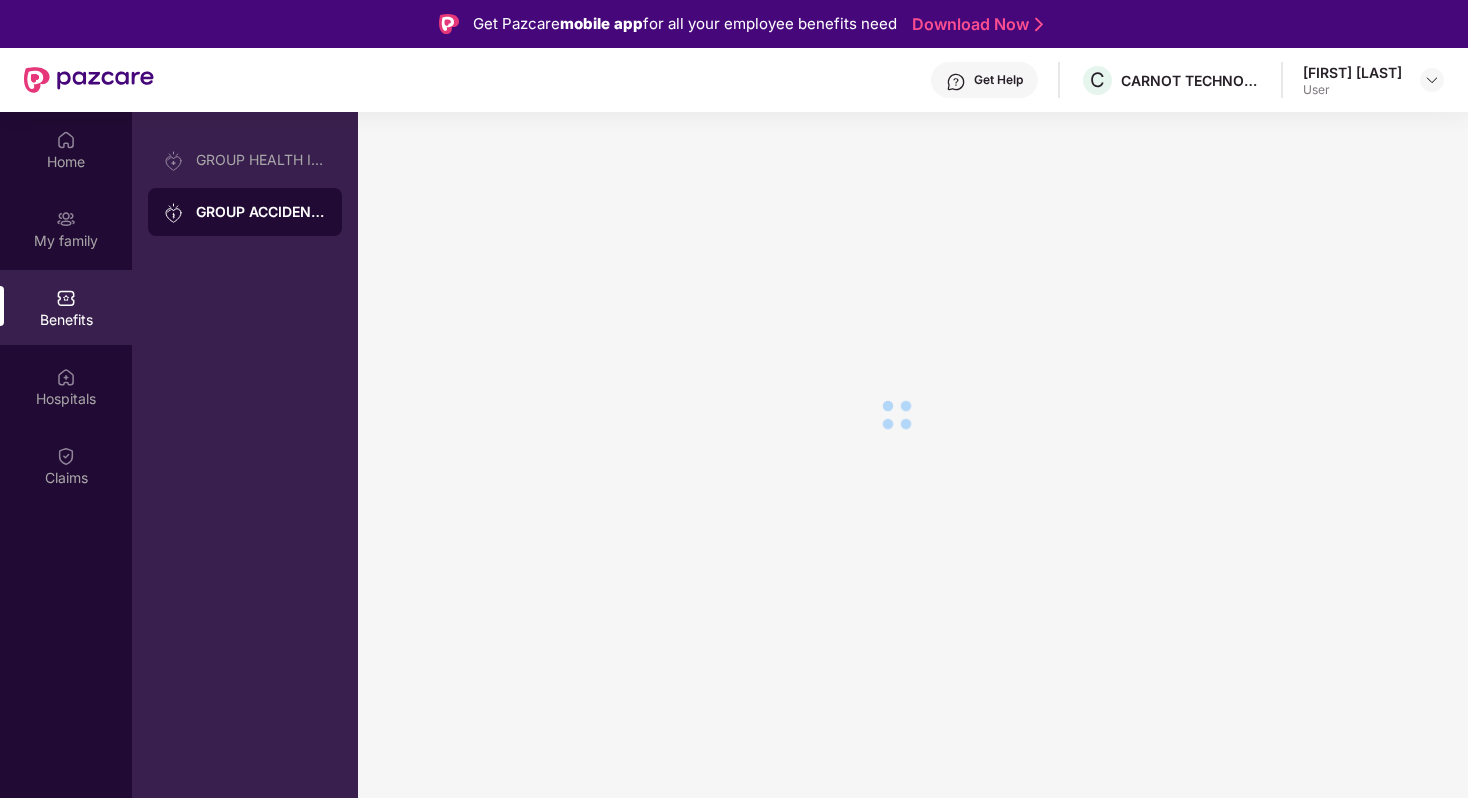 scroll, scrollTop: 0, scrollLeft: 0, axis: both 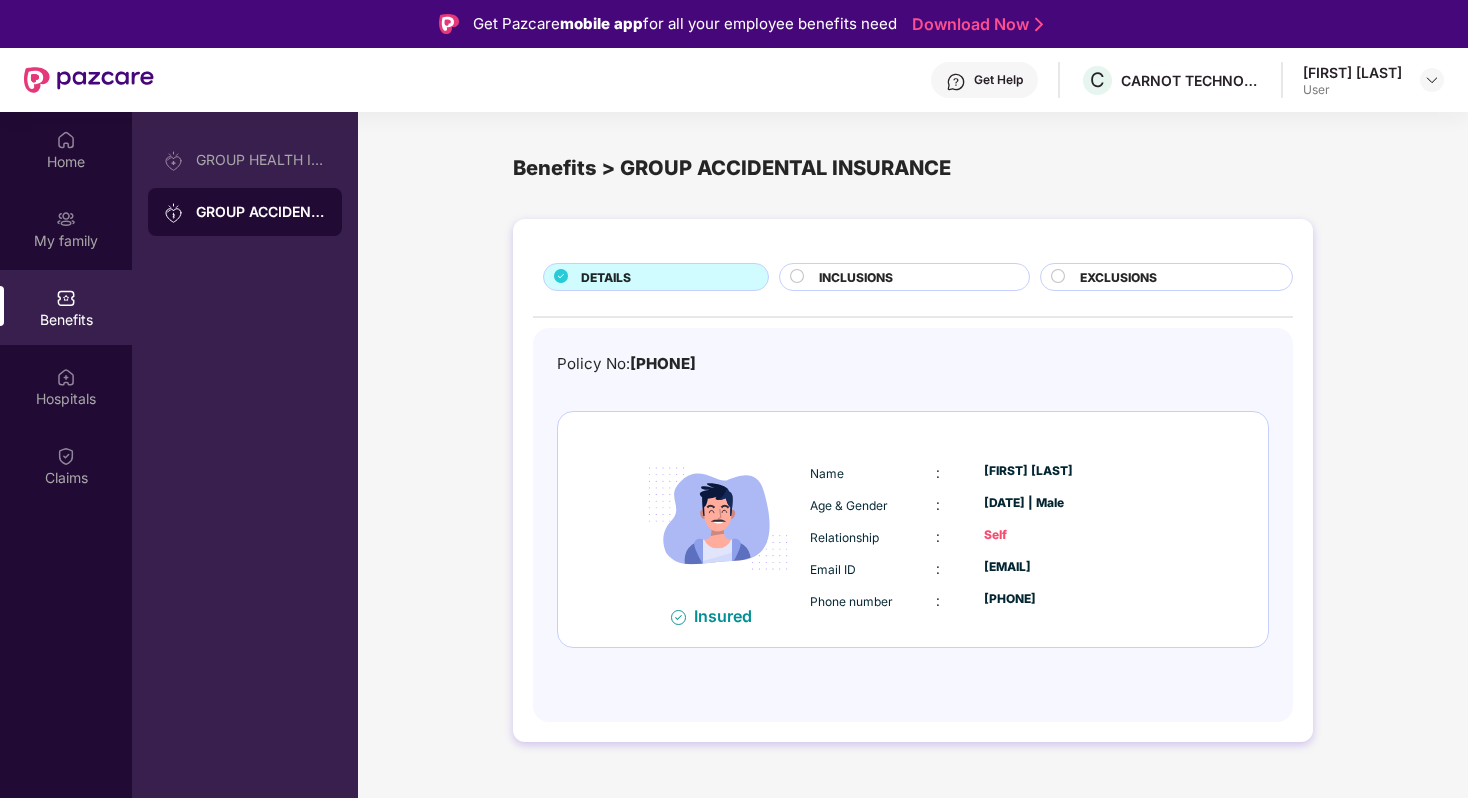 click on "INCLUSIONS" at bounding box center [913, 279] 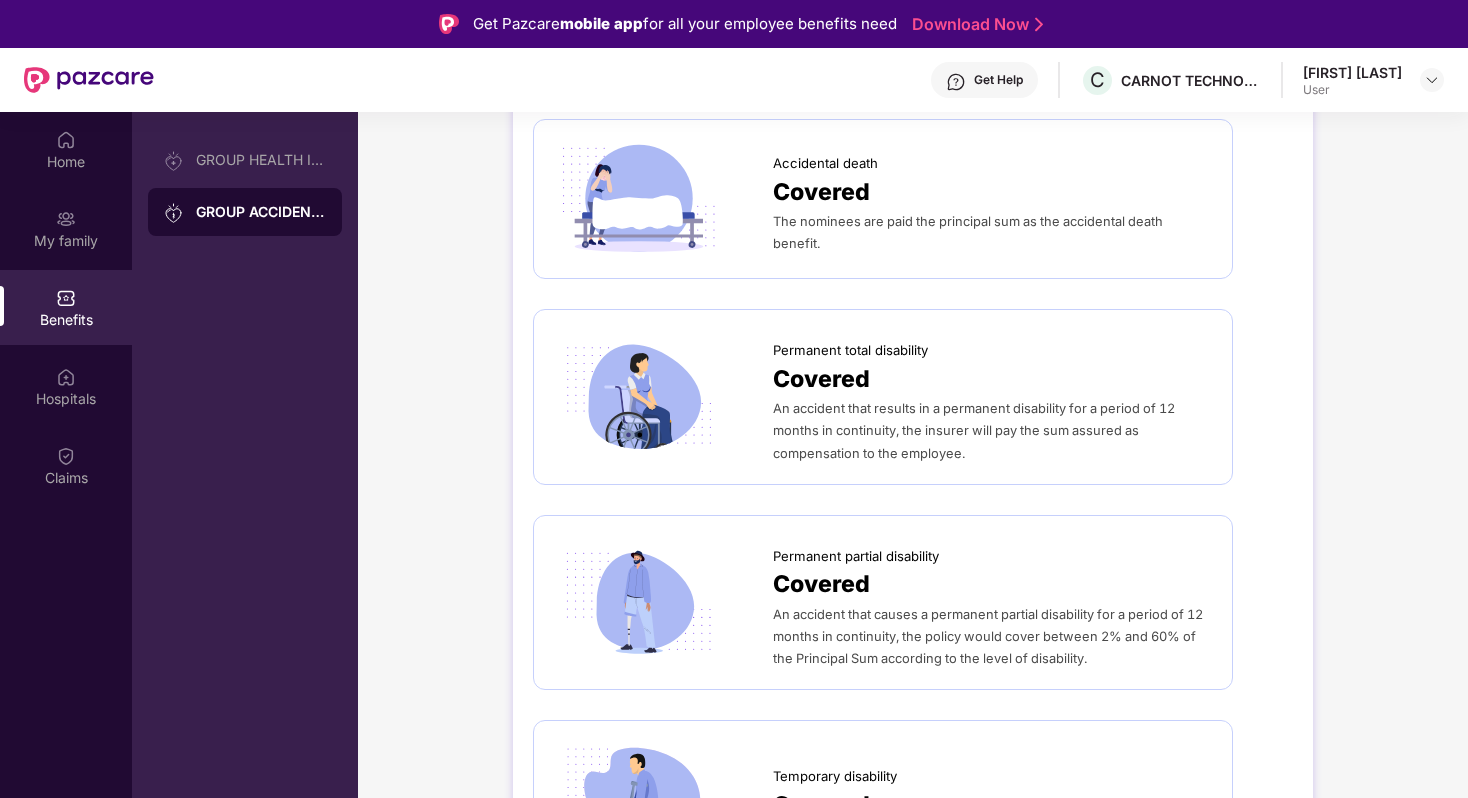 scroll, scrollTop: 258, scrollLeft: 0, axis: vertical 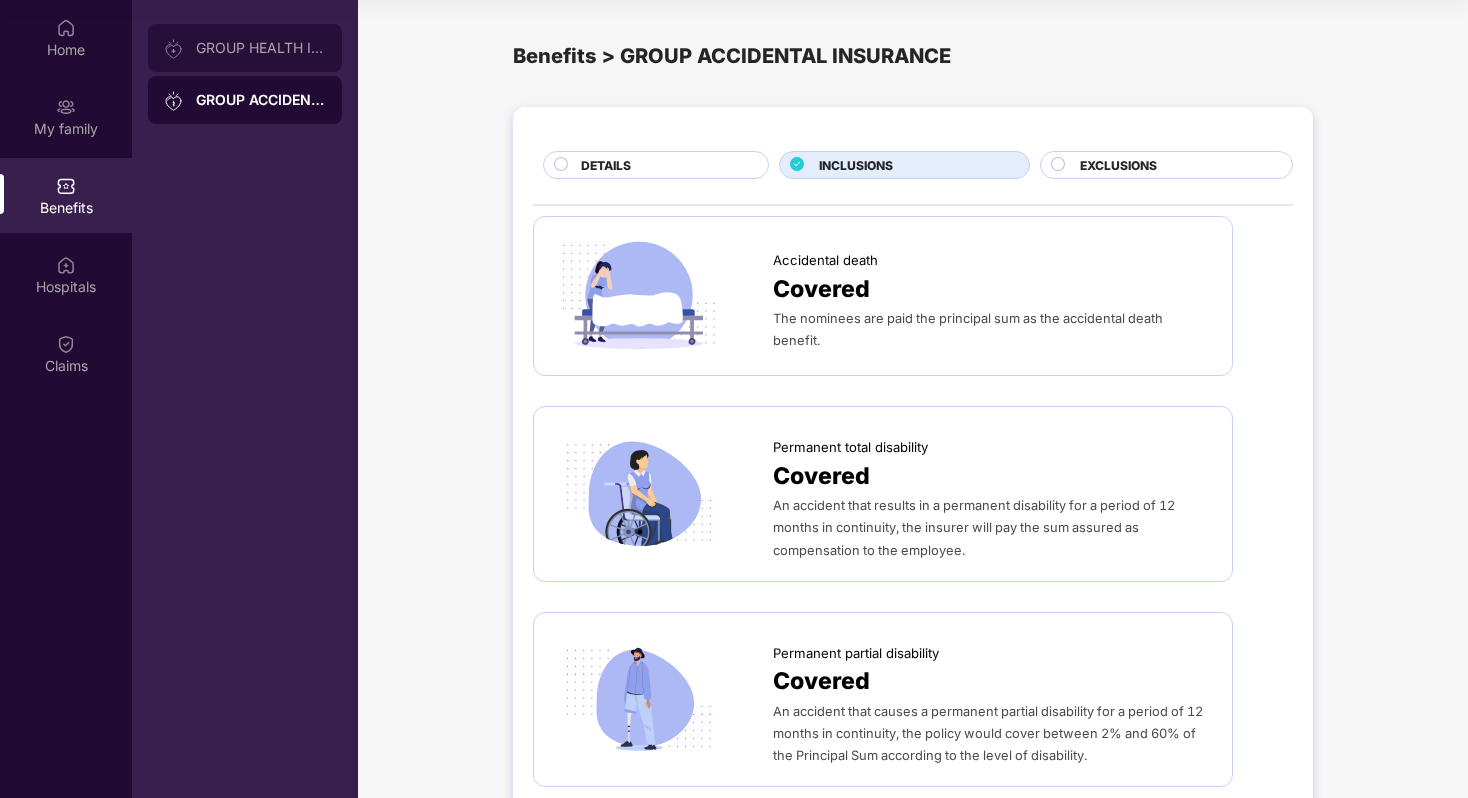 click on "GROUP HEALTH INSURANCE" at bounding box center [245, 48] 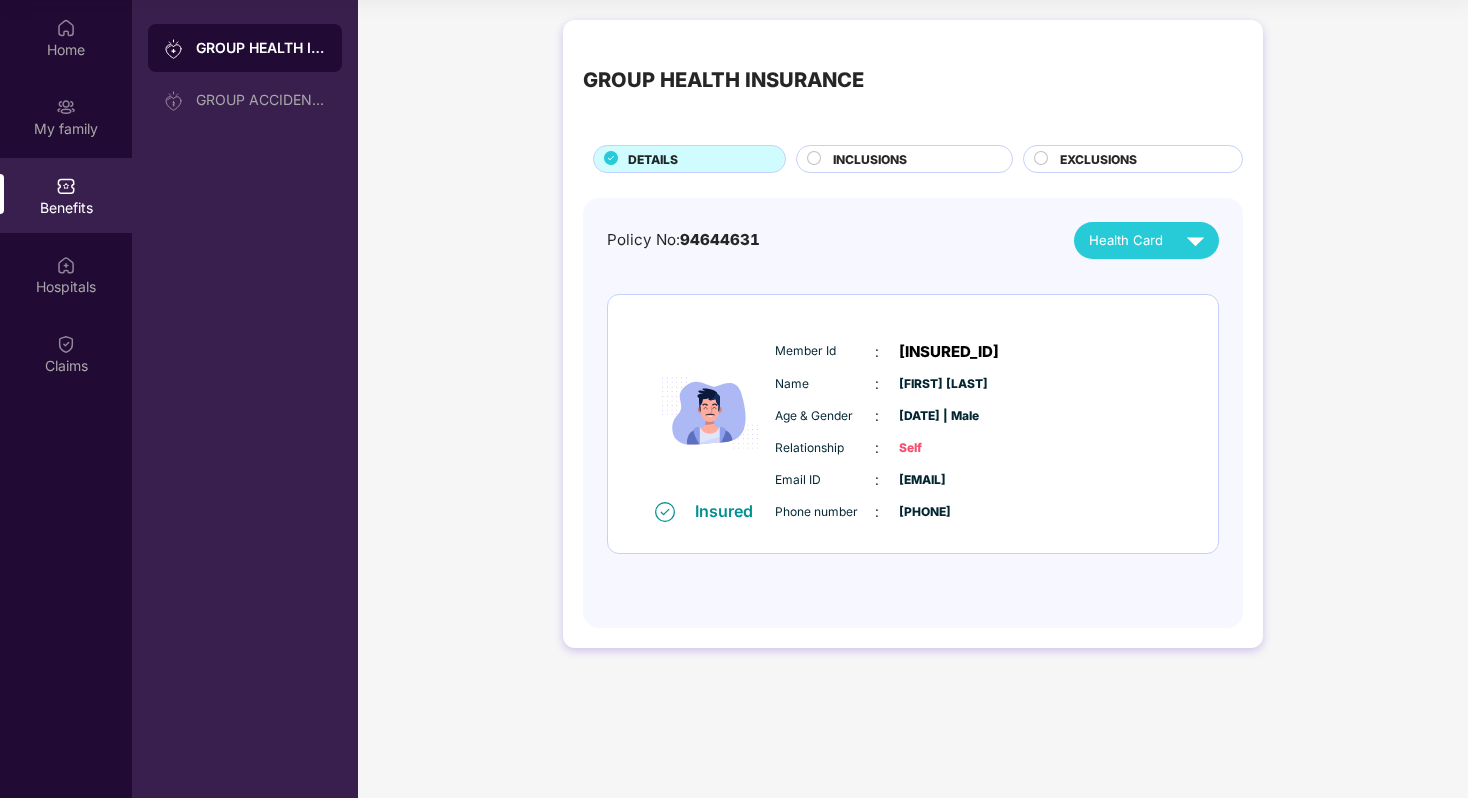 click on "INCLUSIONS" at bounding box center [870, 159] 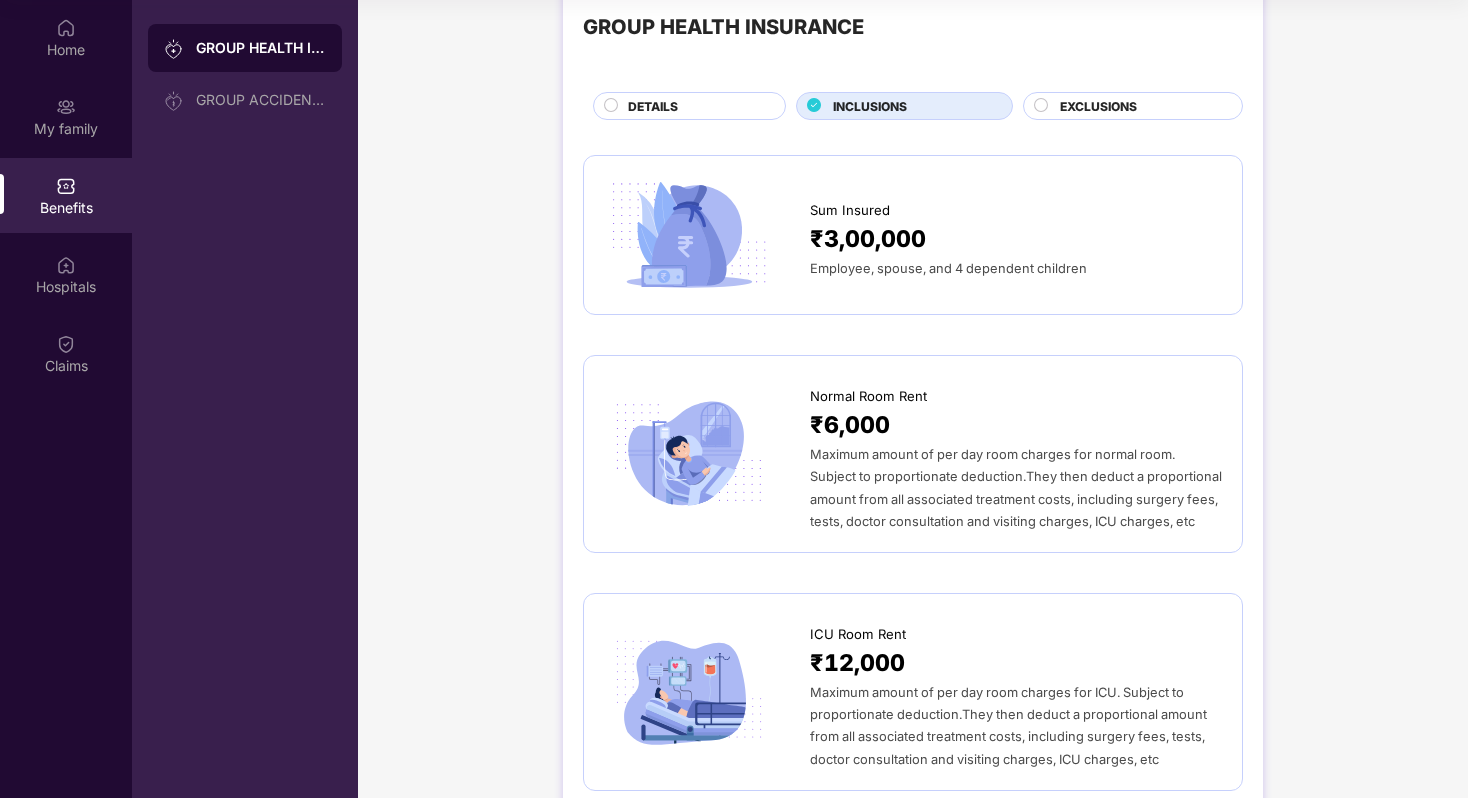 scroll, scrollTop: 0, scrollLeft: 0, axis: both 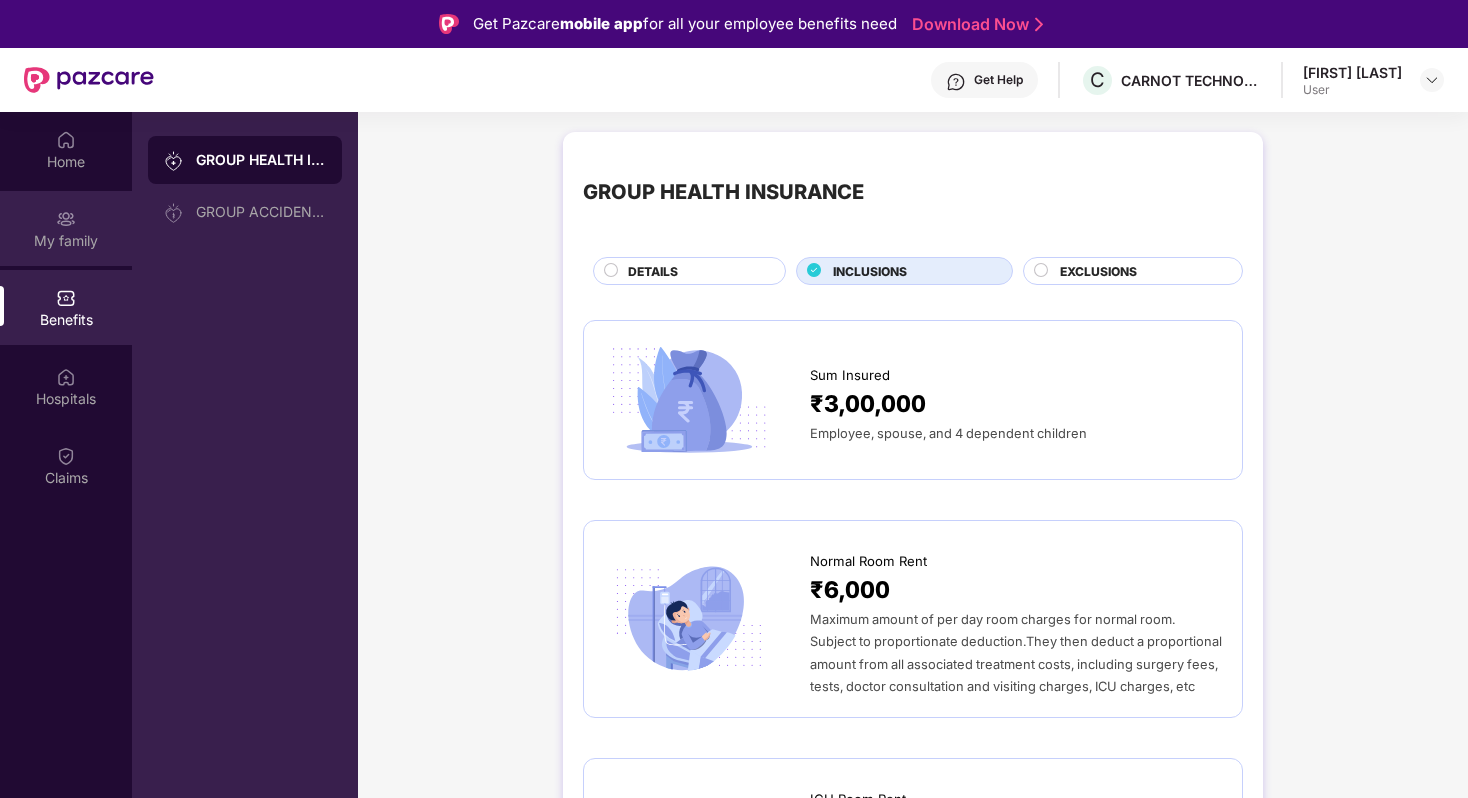 click on "My family" at bounding box center [66, 228] 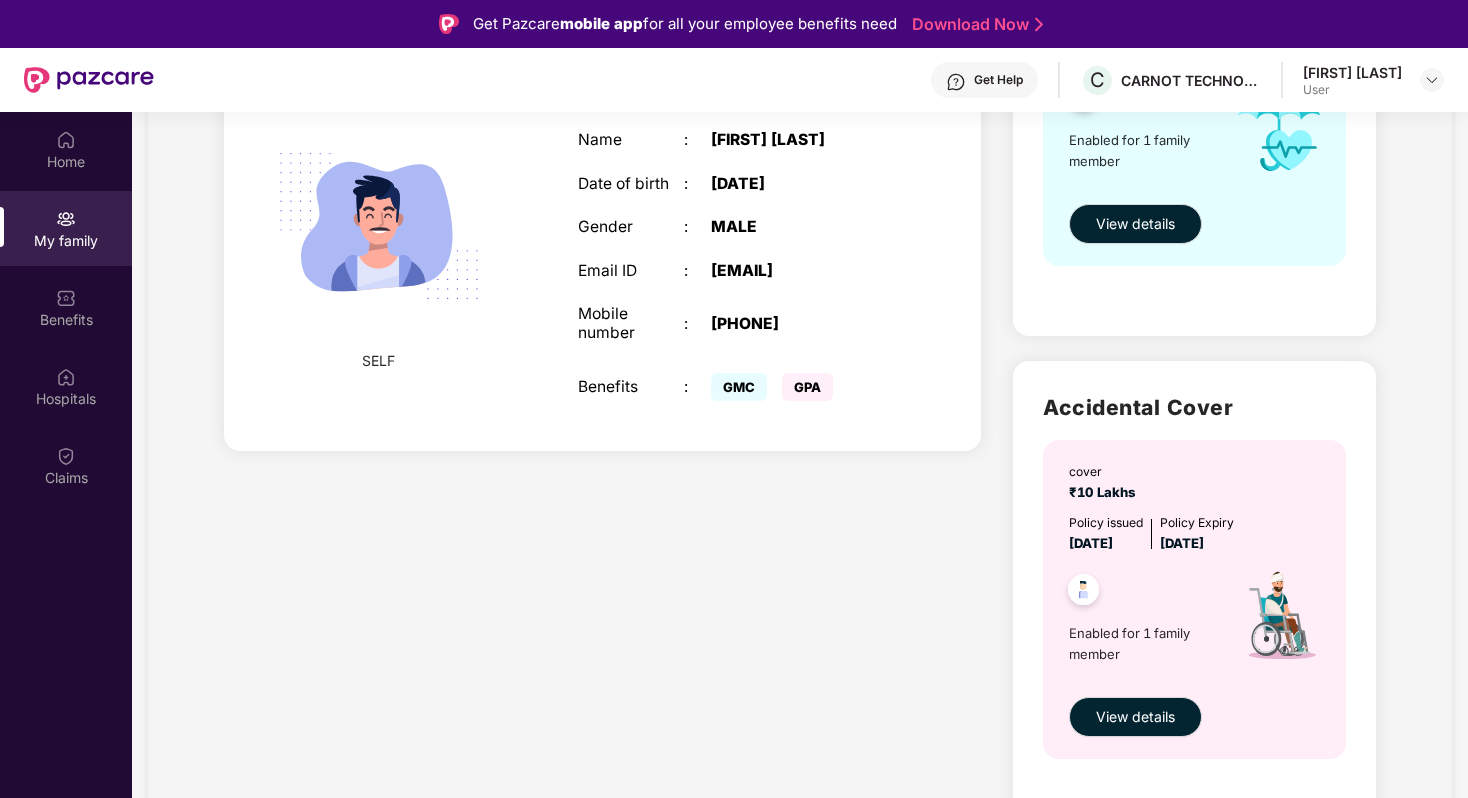 scroll, scrollTop: 0, scrollLeft: 0, axis: both 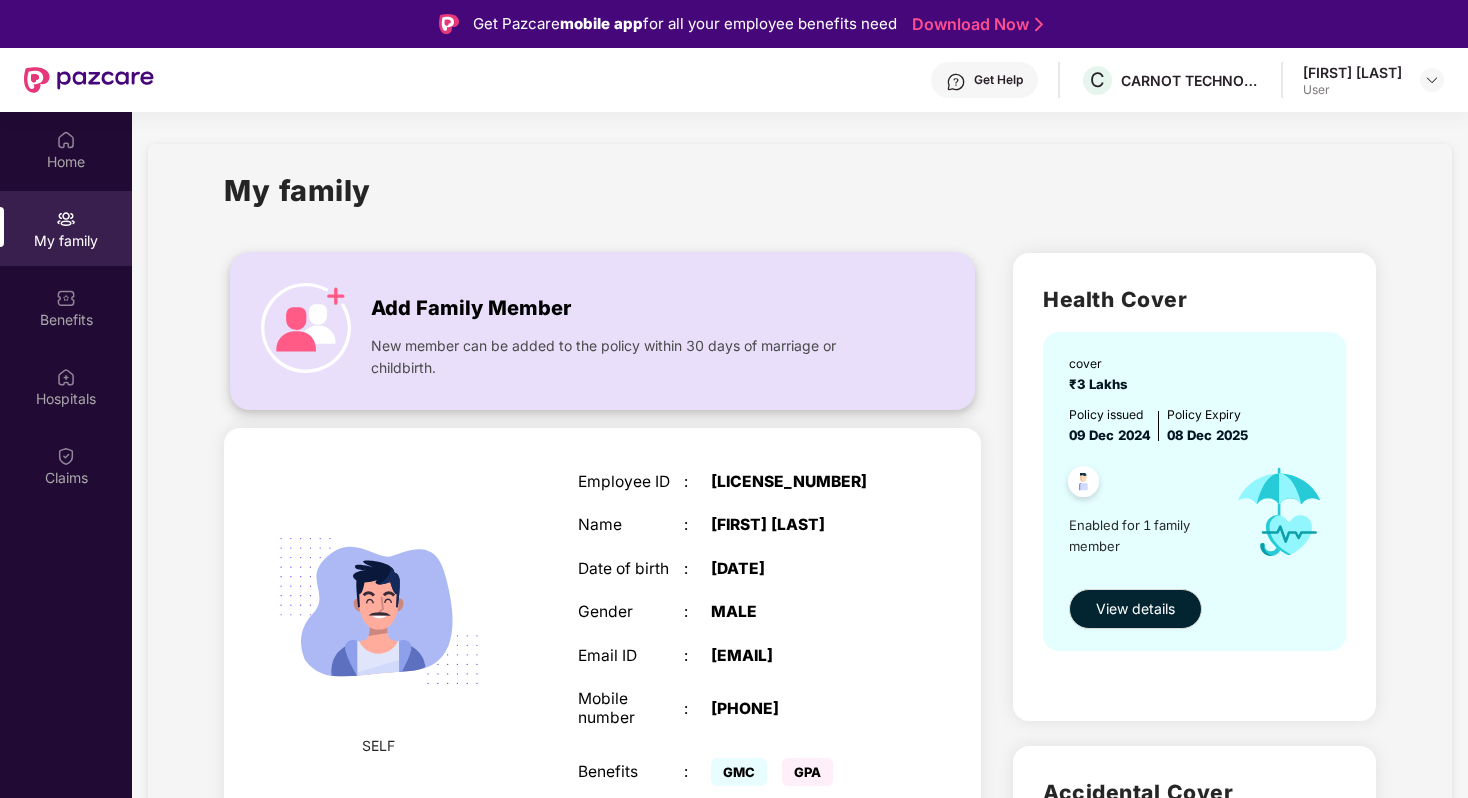 click on "New member can be added to the policy within 30 days of marriage or childbirth." at bounding box center (627, 357) 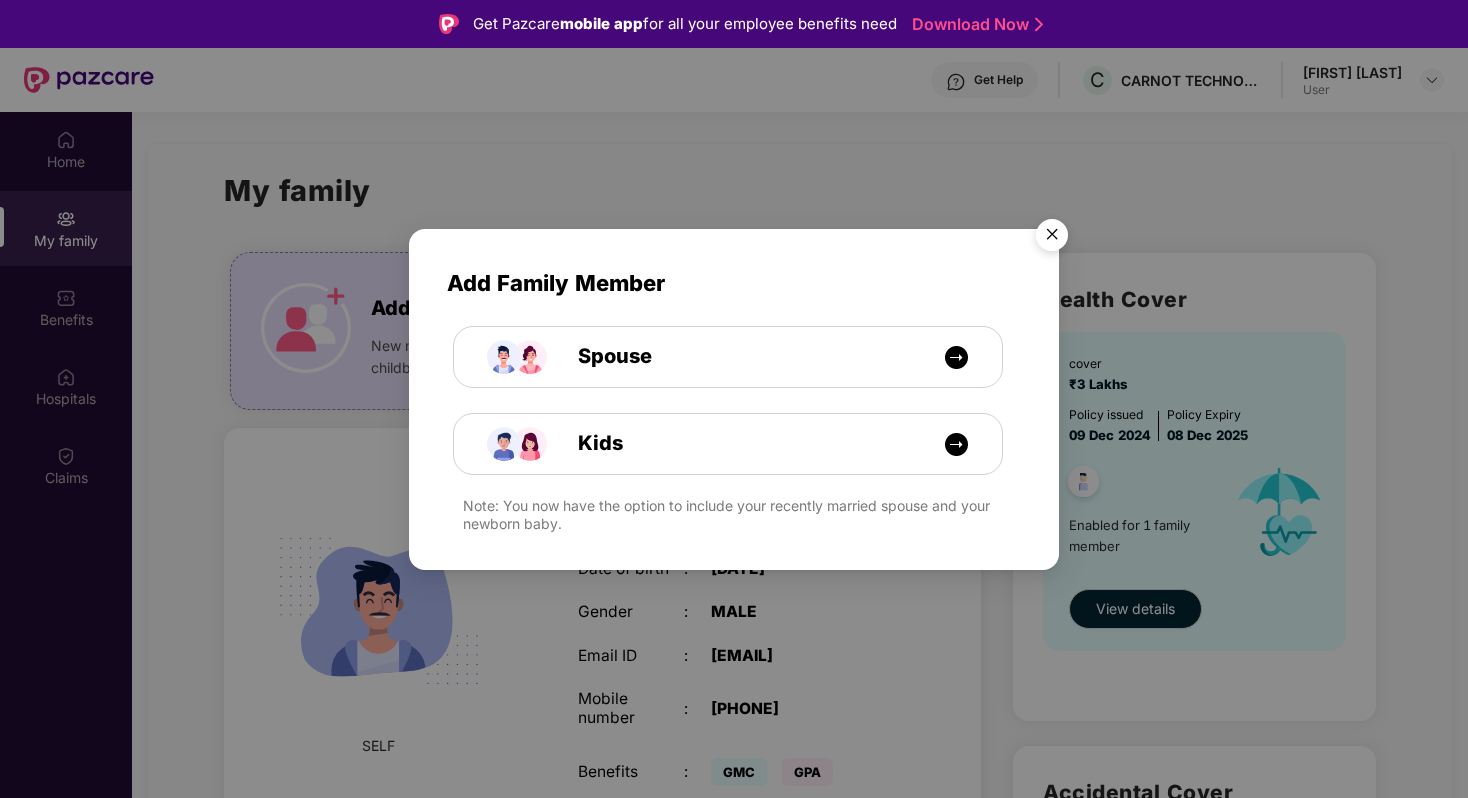 click at bounding box center [1052, 238] 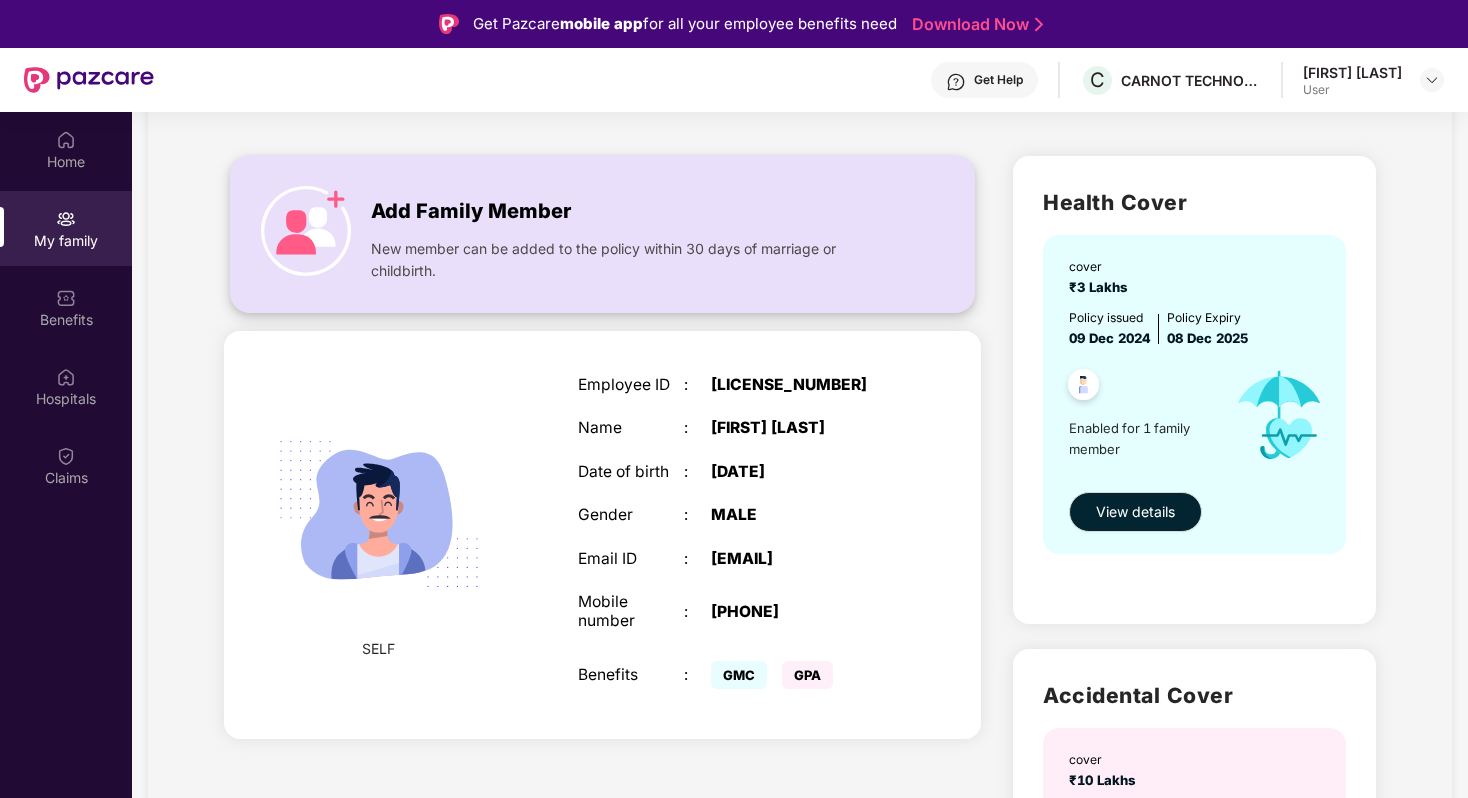 scroll, scrollTop: 385, scrollLeft: 0, axis: vertical 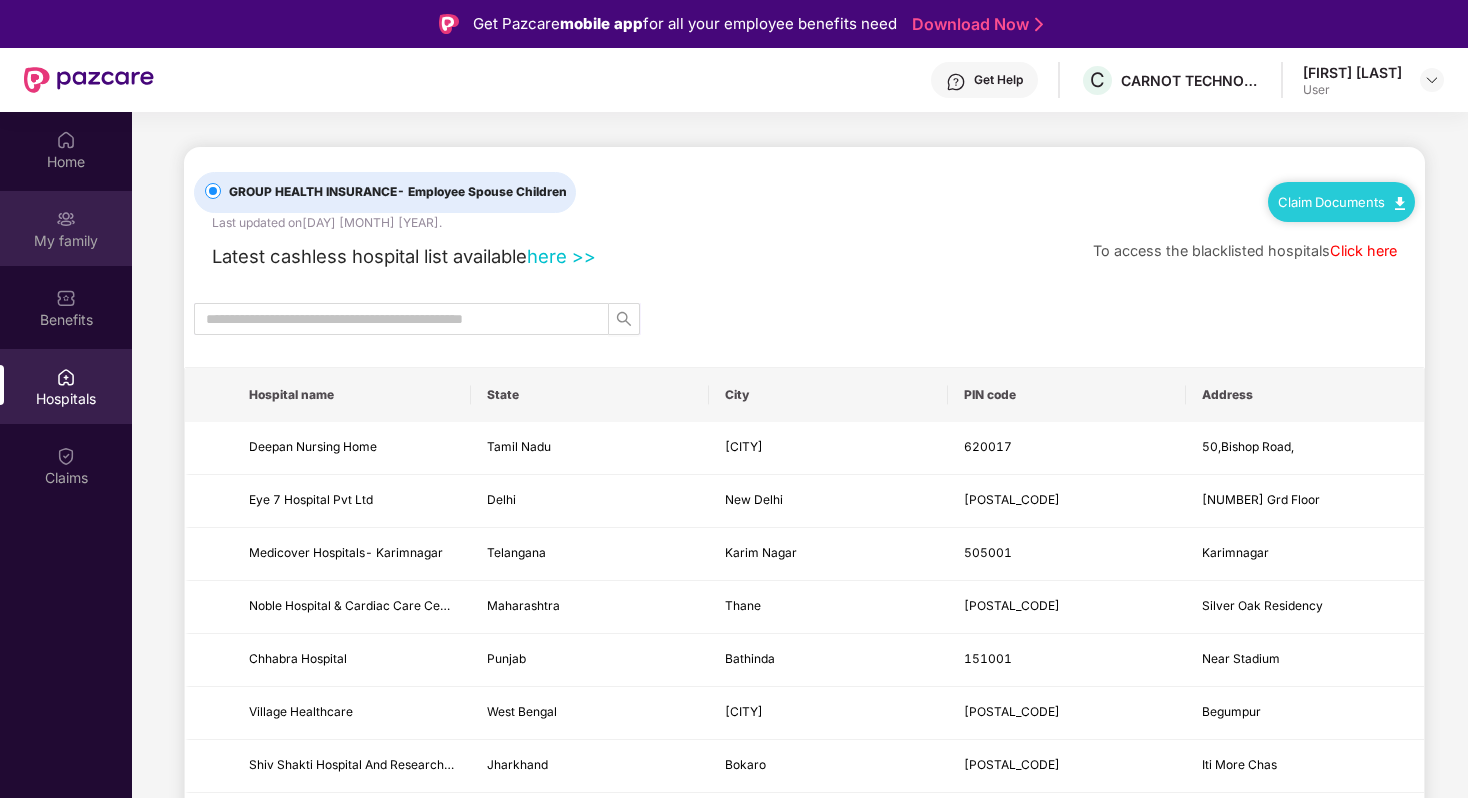 click on "My family" at bounding box center (66, 241) 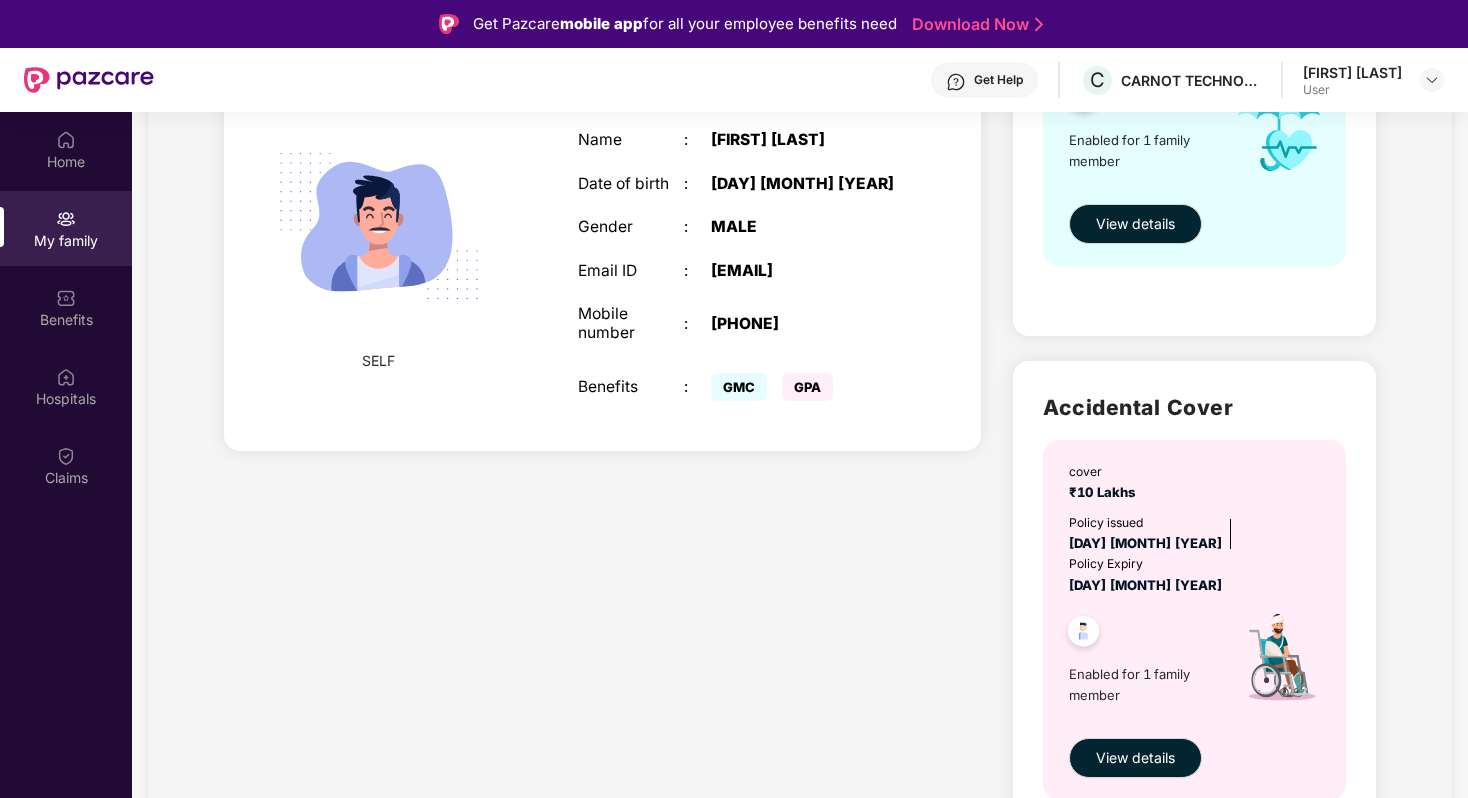 scroll, scrollTop: 0, scrollLeft: 0, axis: both 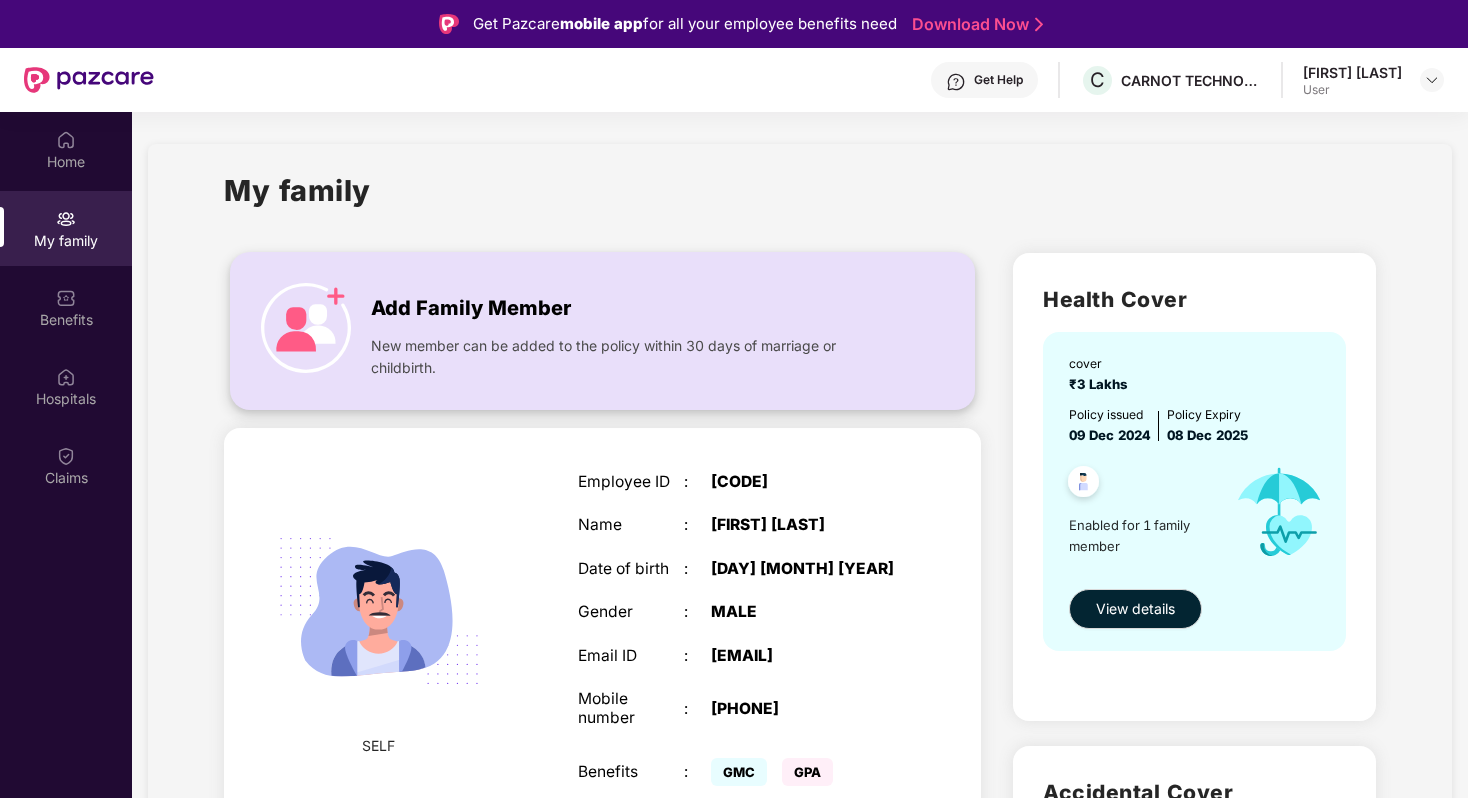 click on "New member can be added to the policy within 30 days of marriage or childbirth." at bounding box center (627, 357) 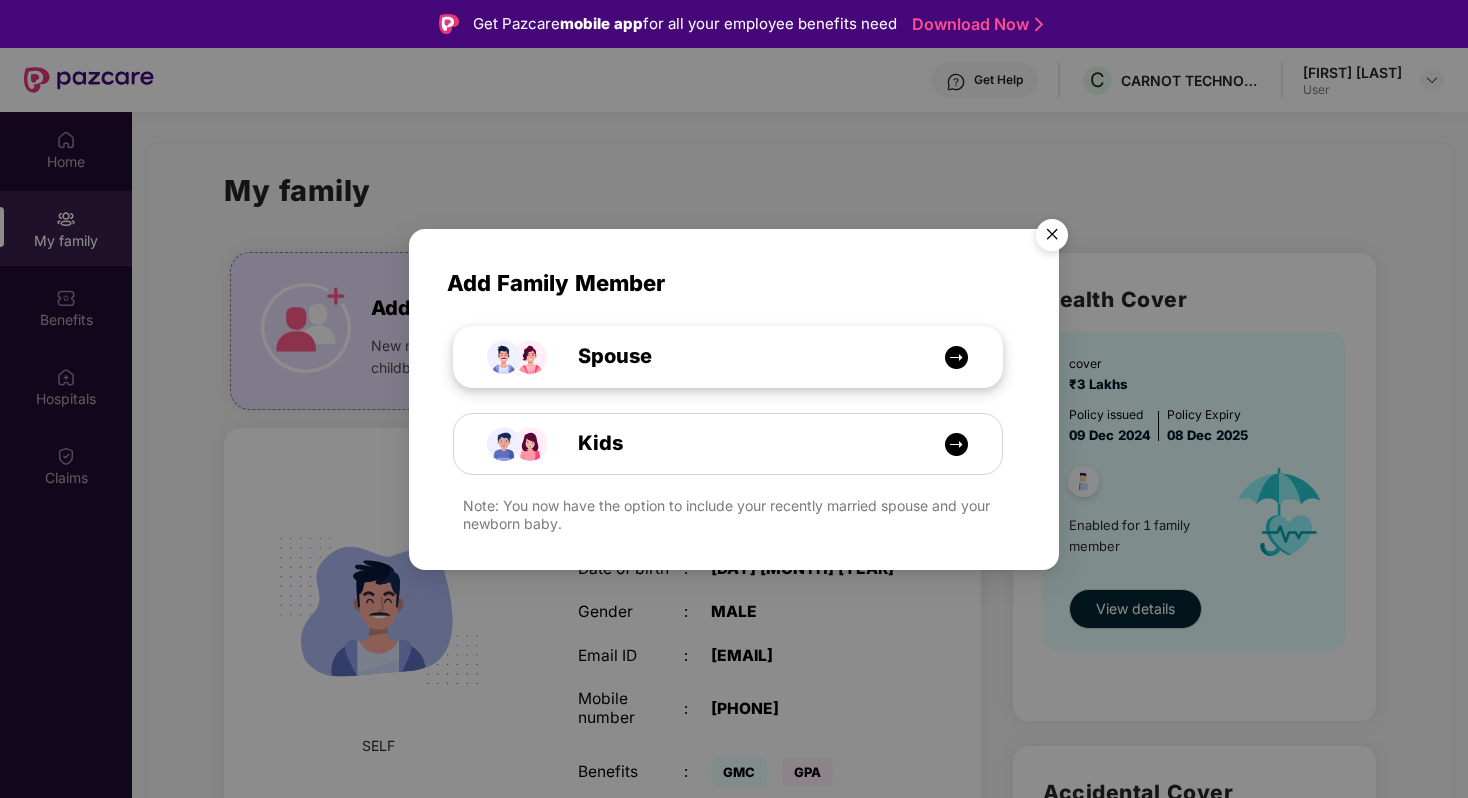 click at bounding box center (956, 357) 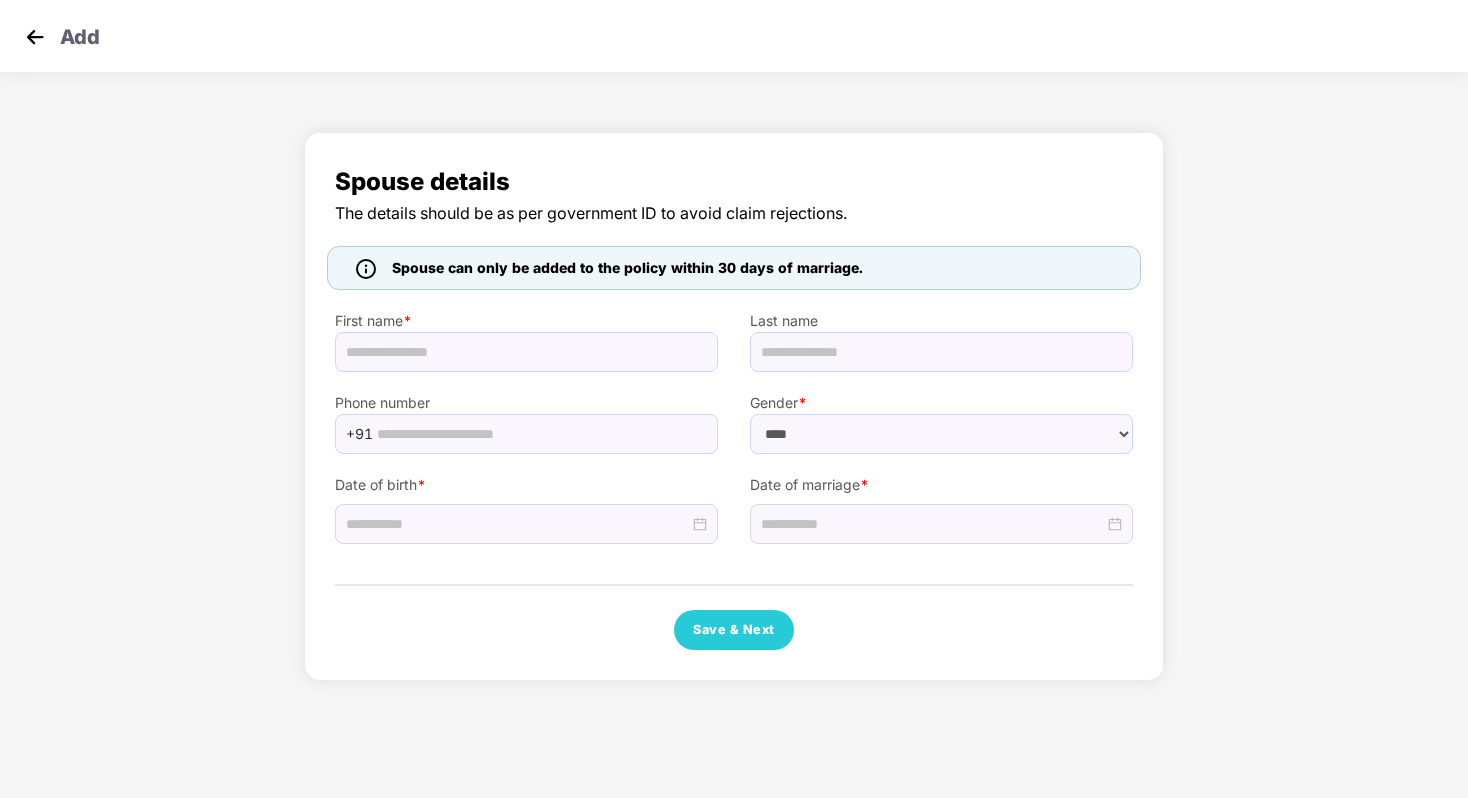 select on "******" 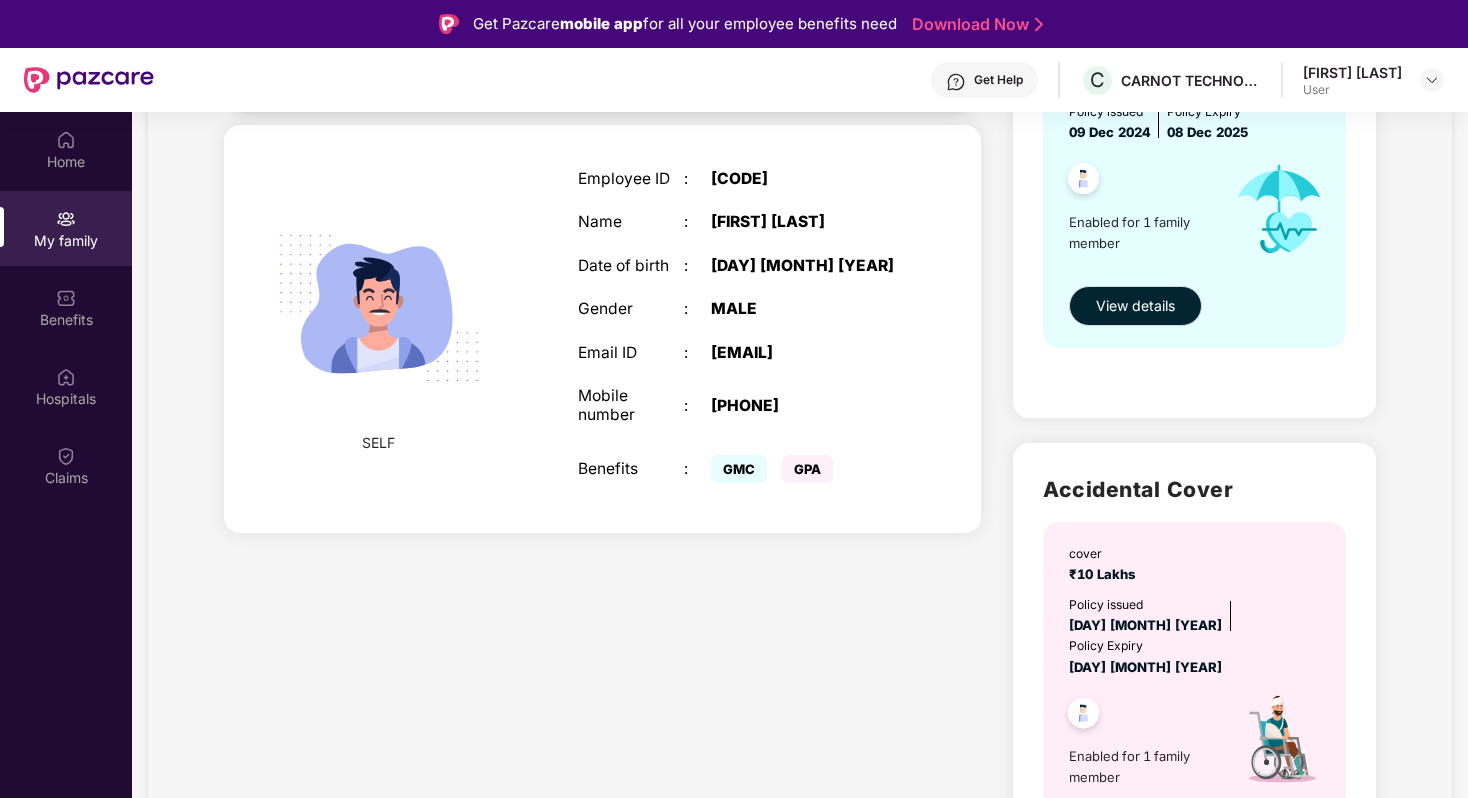 scroll, scrollTop: 385, scrollLeft: 0, axis: vertical 